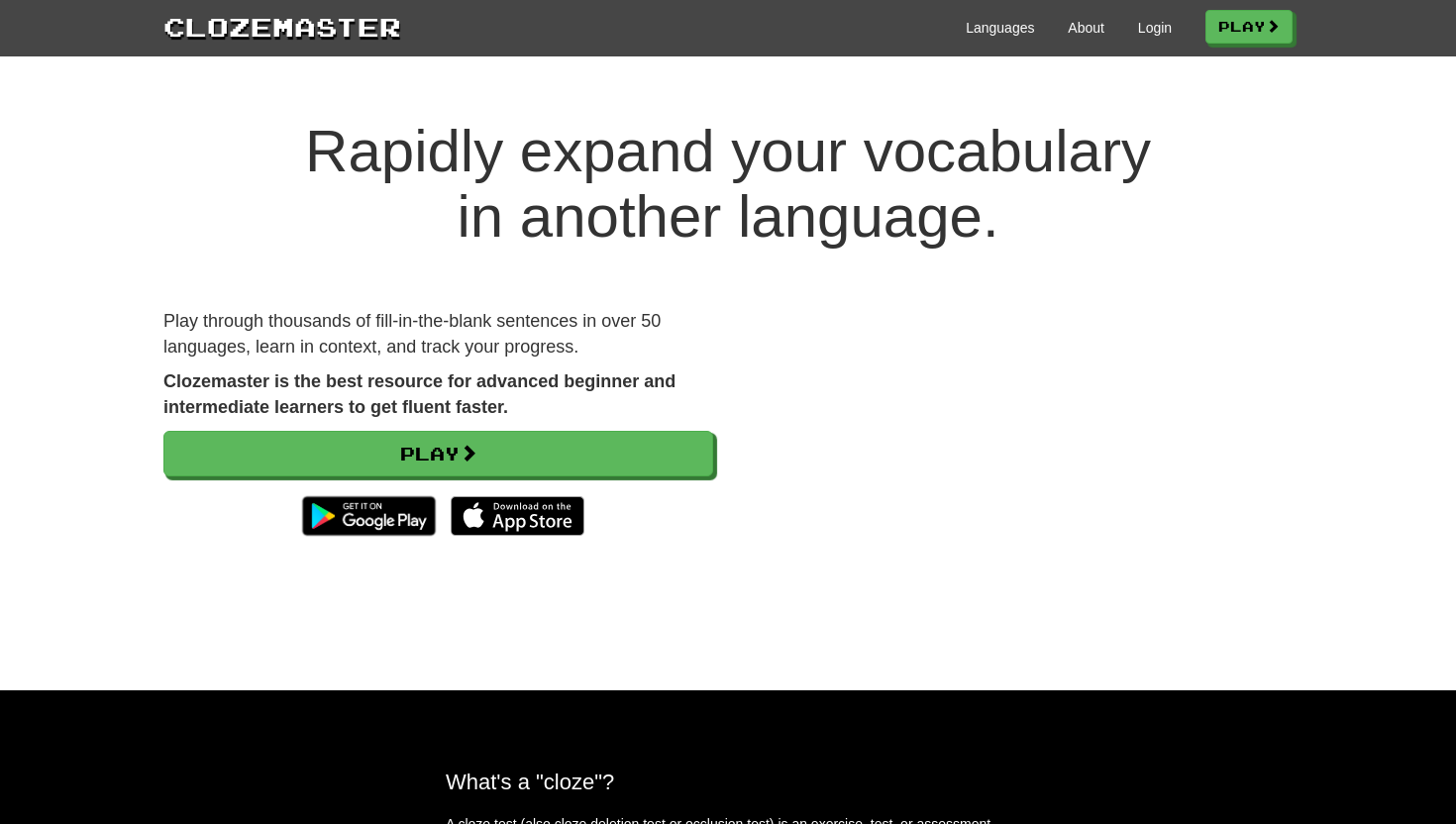 scroll, scrollTop: 0, scrollLeft: 0, axis: both 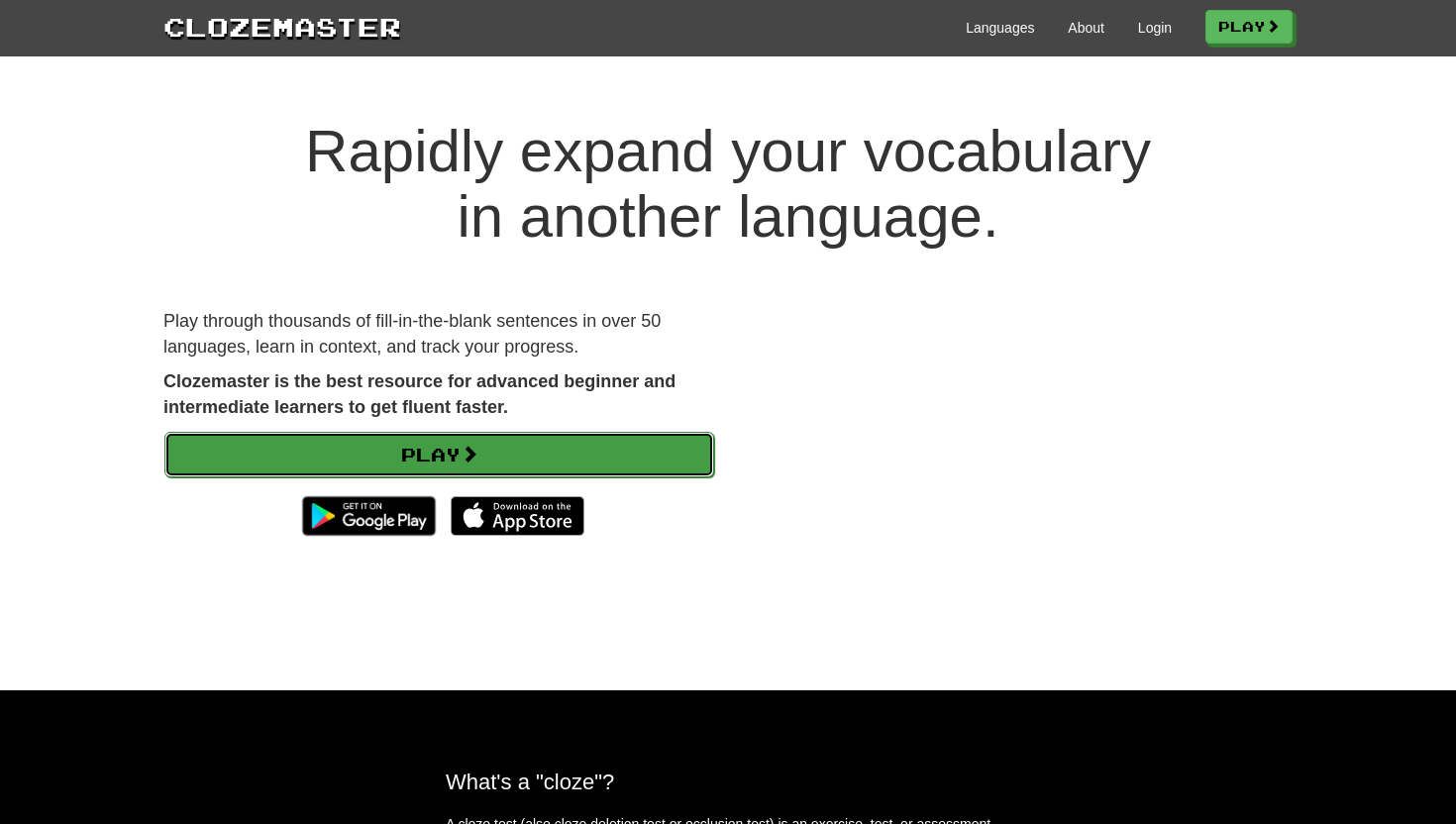 click at bounding box center (469, 454) 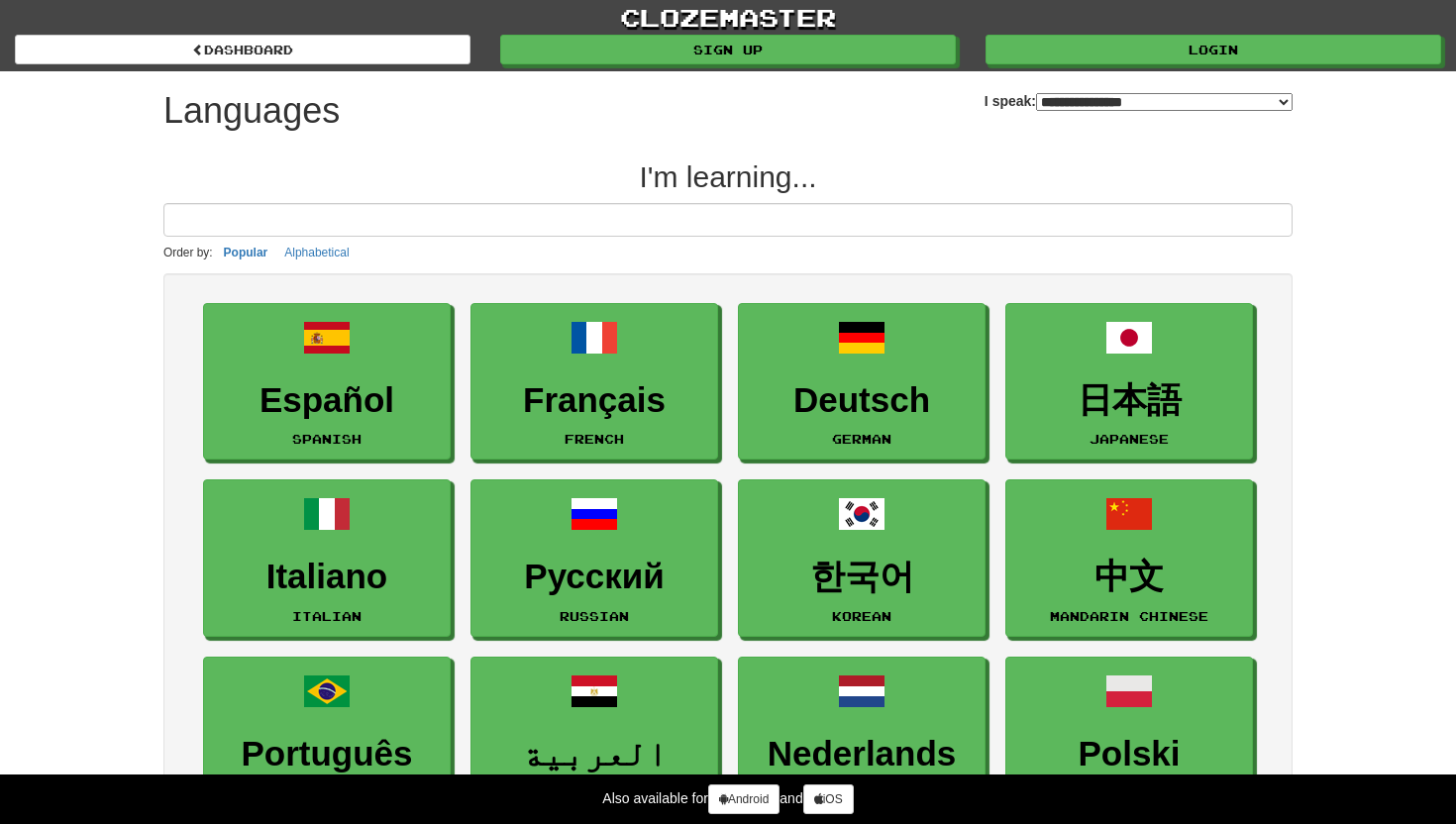 select on "*******" 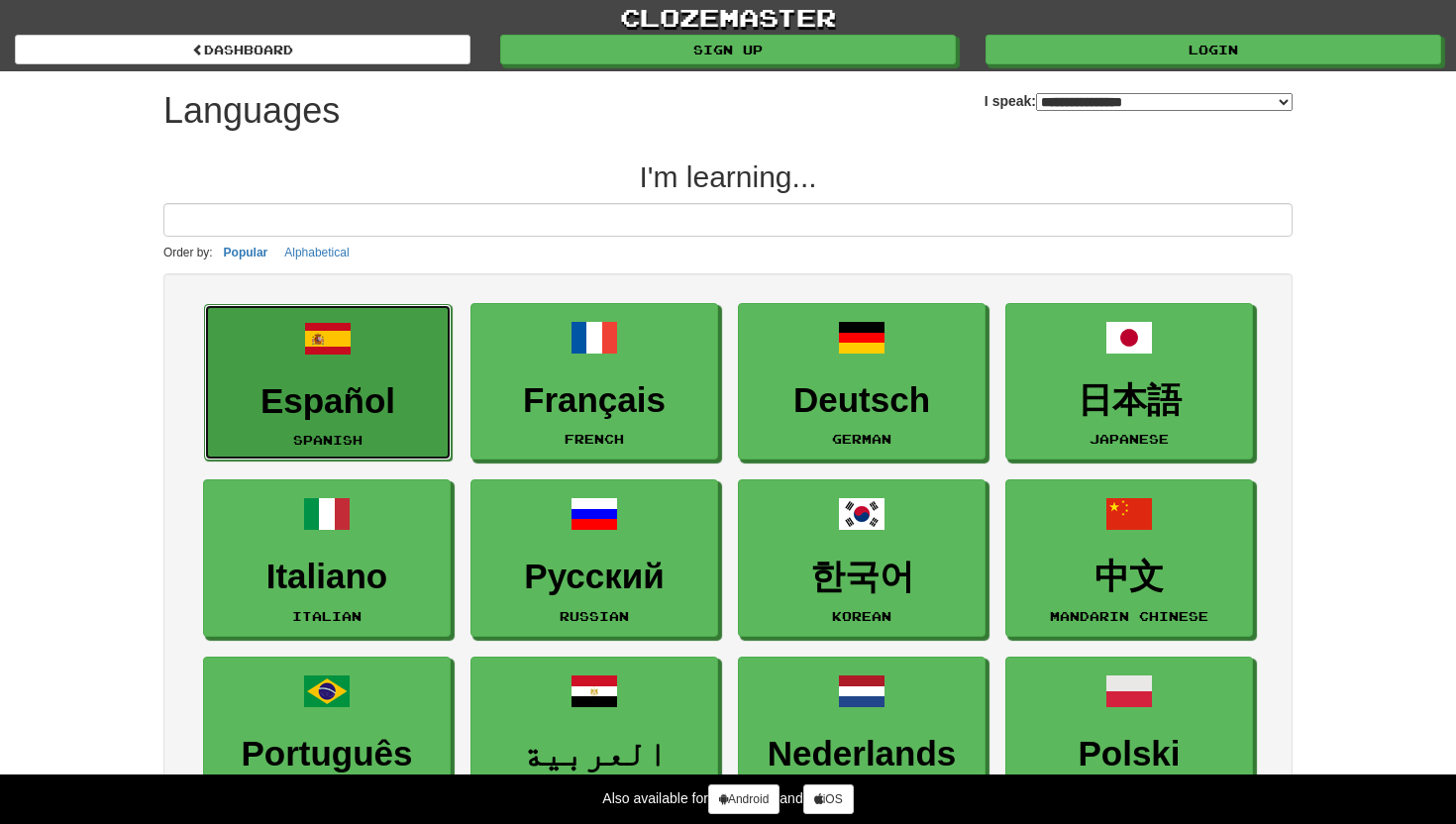 click on "Español Spanish" at bounding box center [328, 382] 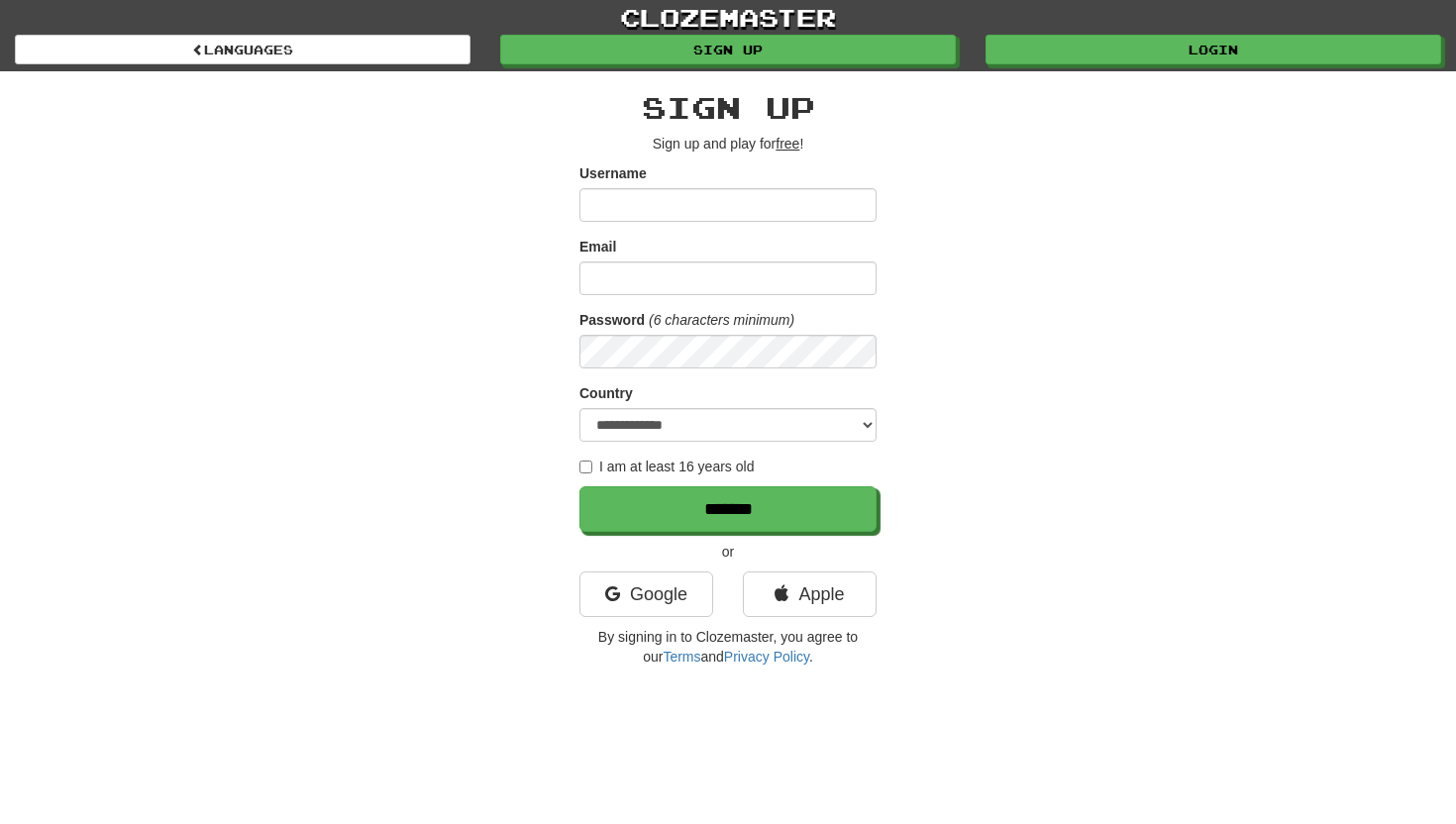 scroll, scrollTop: 0, scrollLeft: 0, axis: both 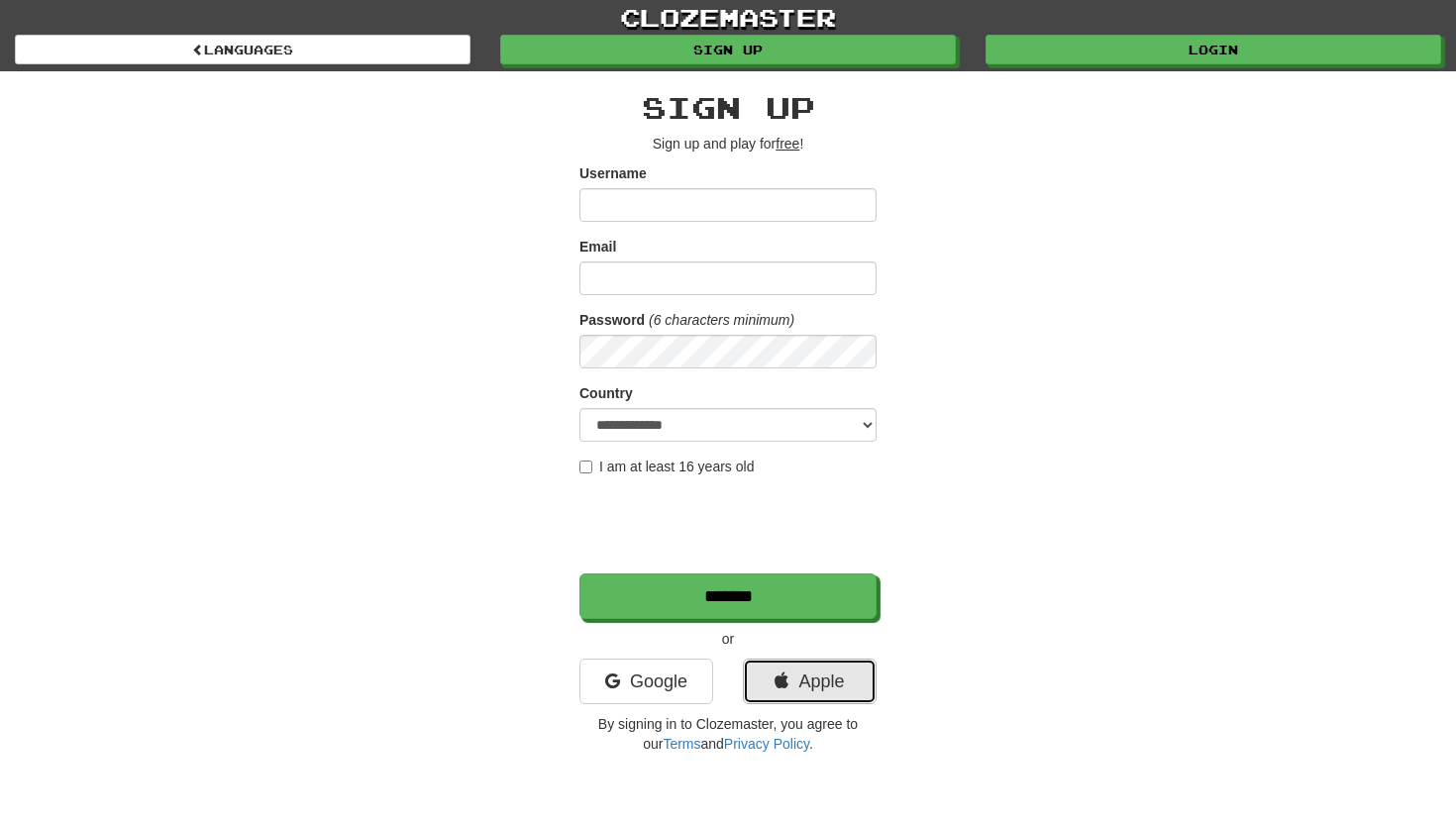 click on "Apple" at bounding box center [809, 681] 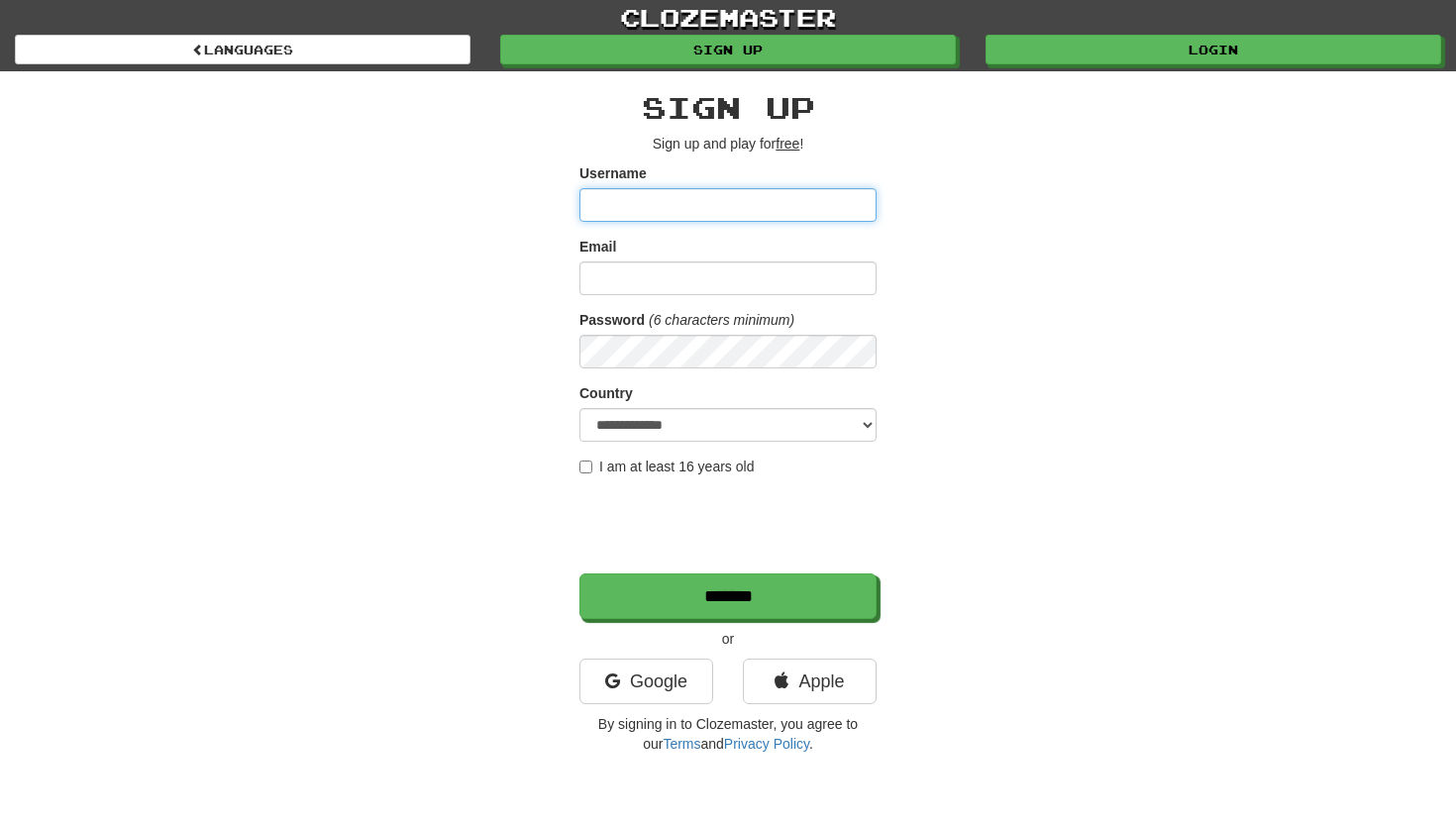click on "Username" at bounding box center (728, 205) 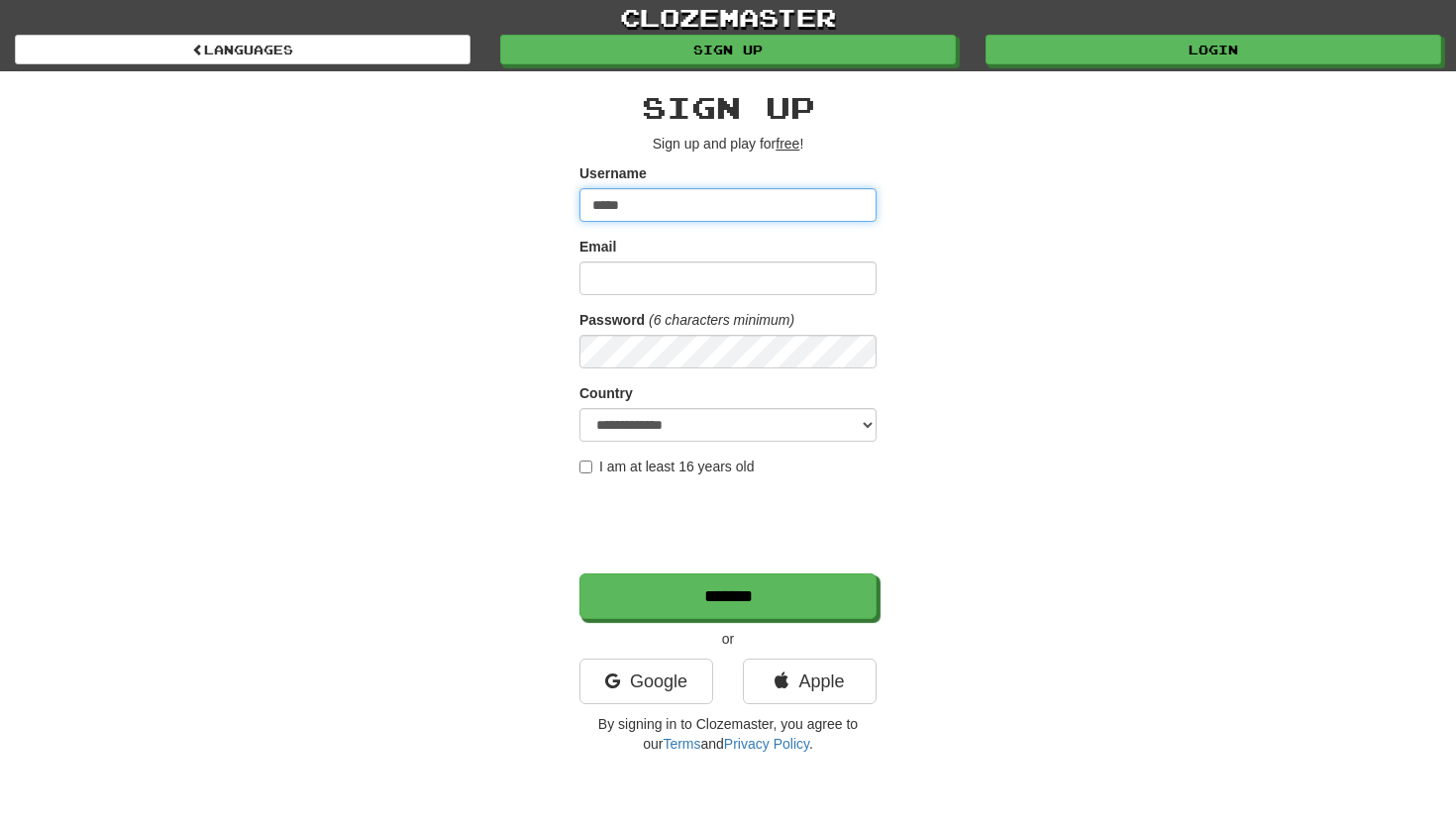 type on "*****" 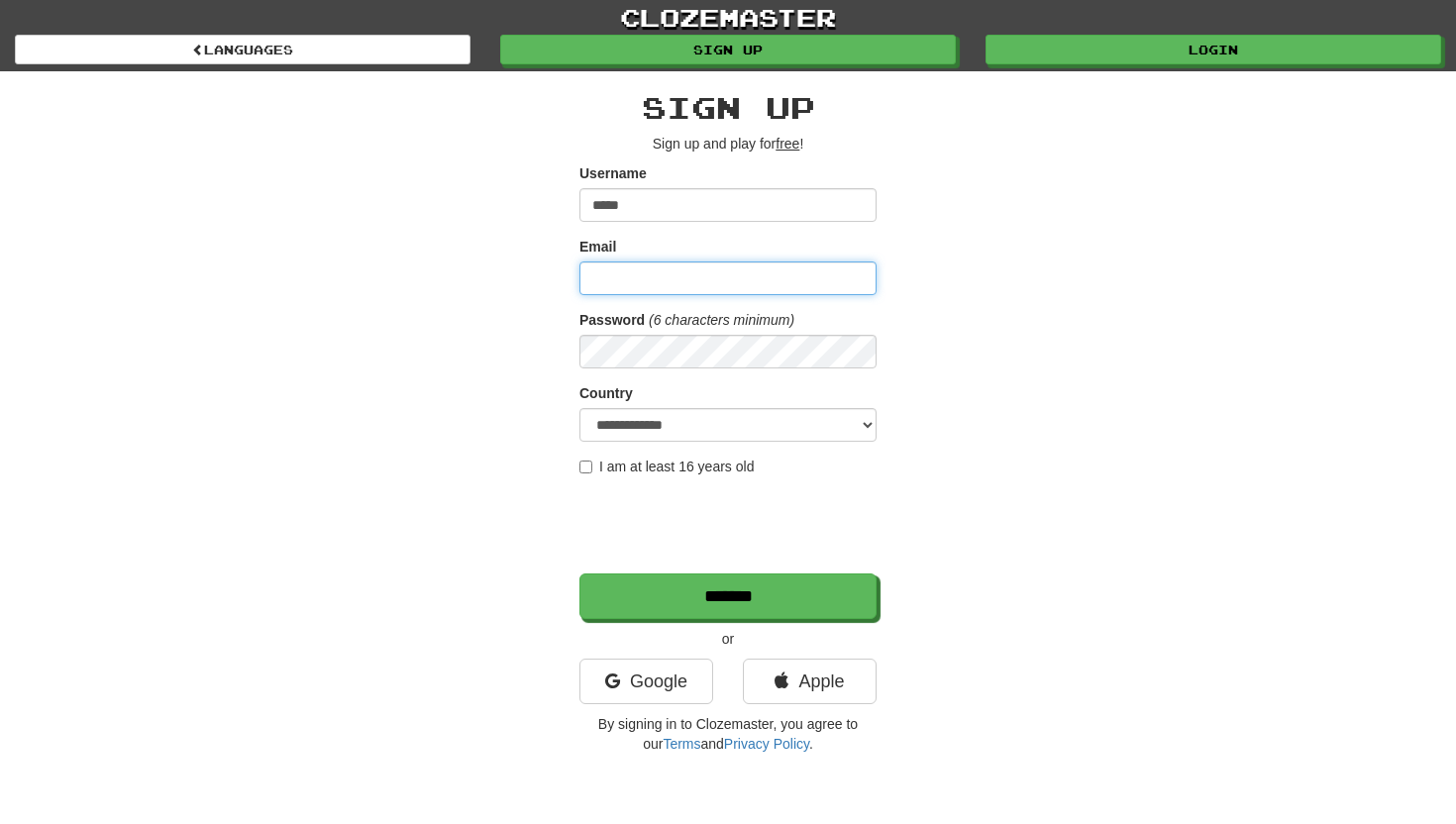 click on "Email" at bounding box center (728, 278) 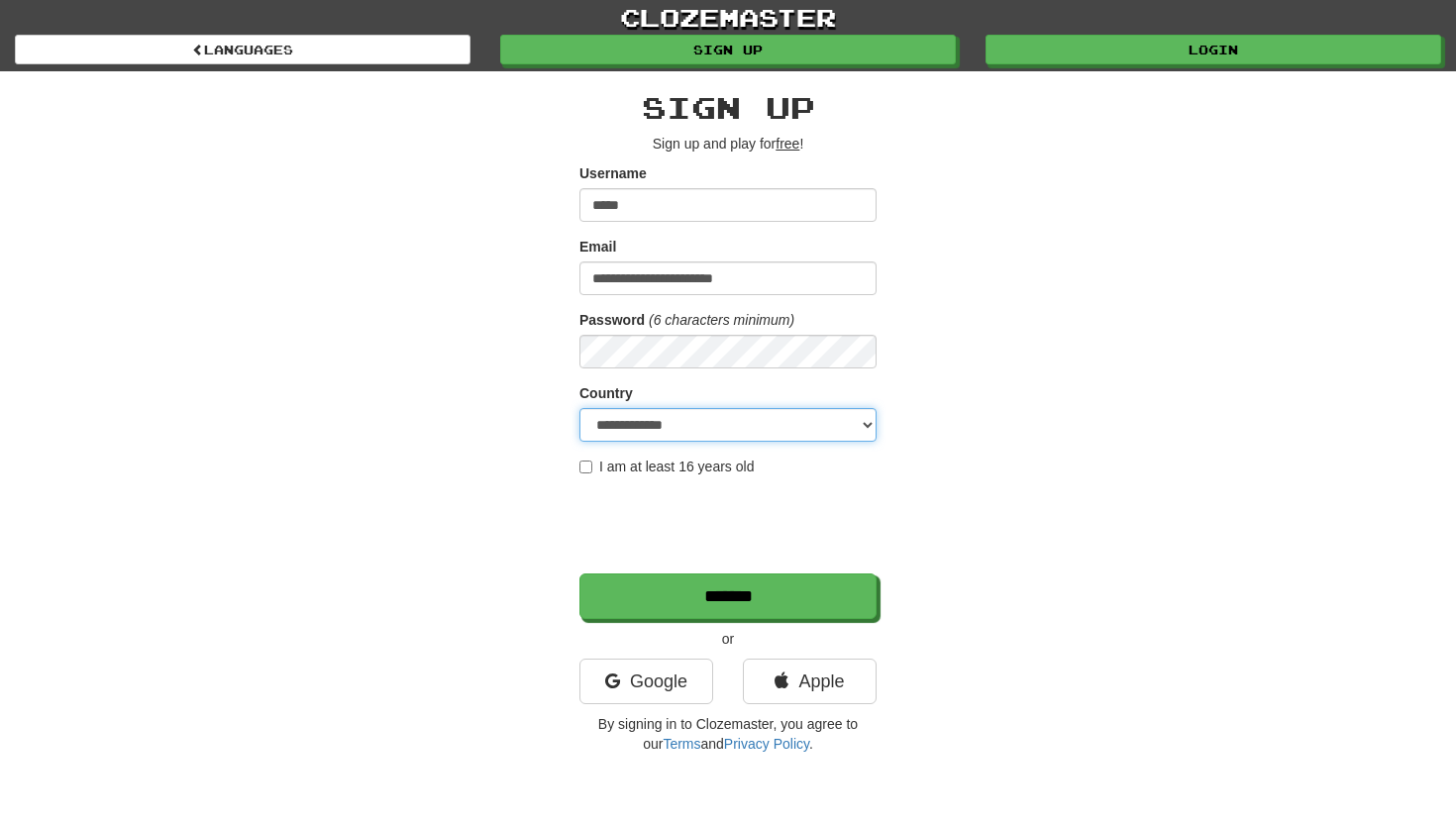 select on "**" 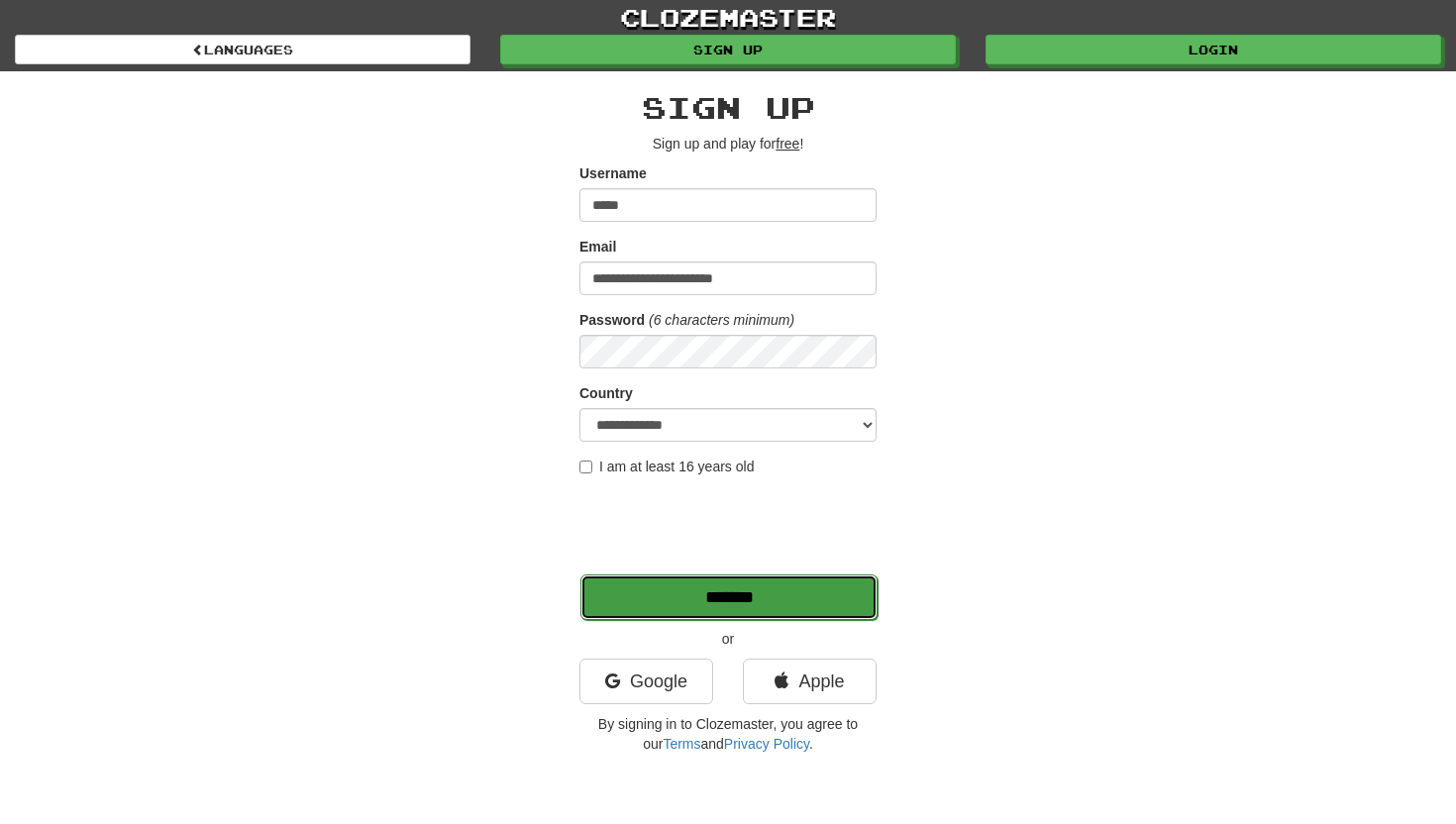 click on "*******" at bounding box center (729, 597) 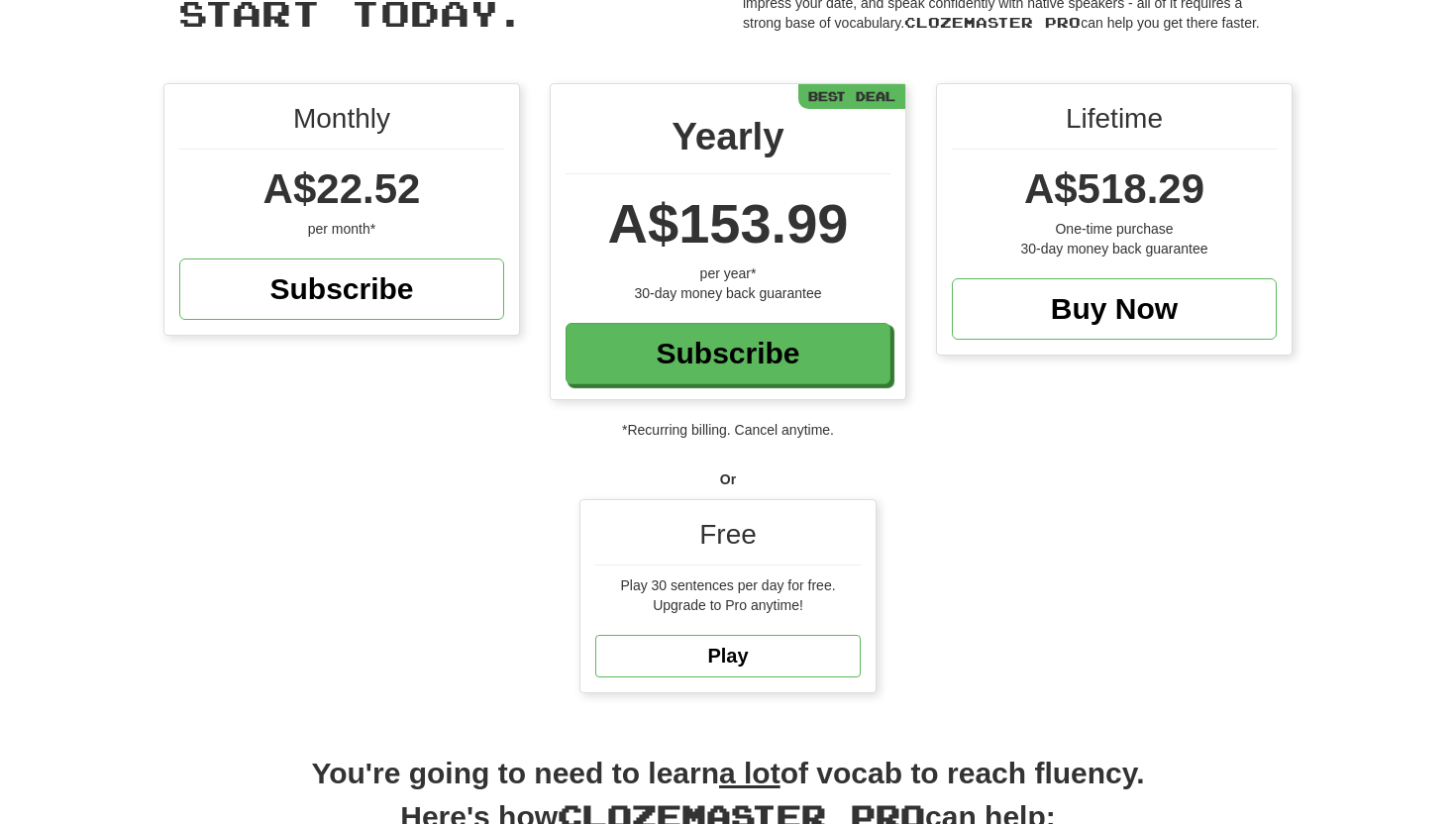 scroll, scrollTop: 308, scrollLeft: 0, axis: vertical 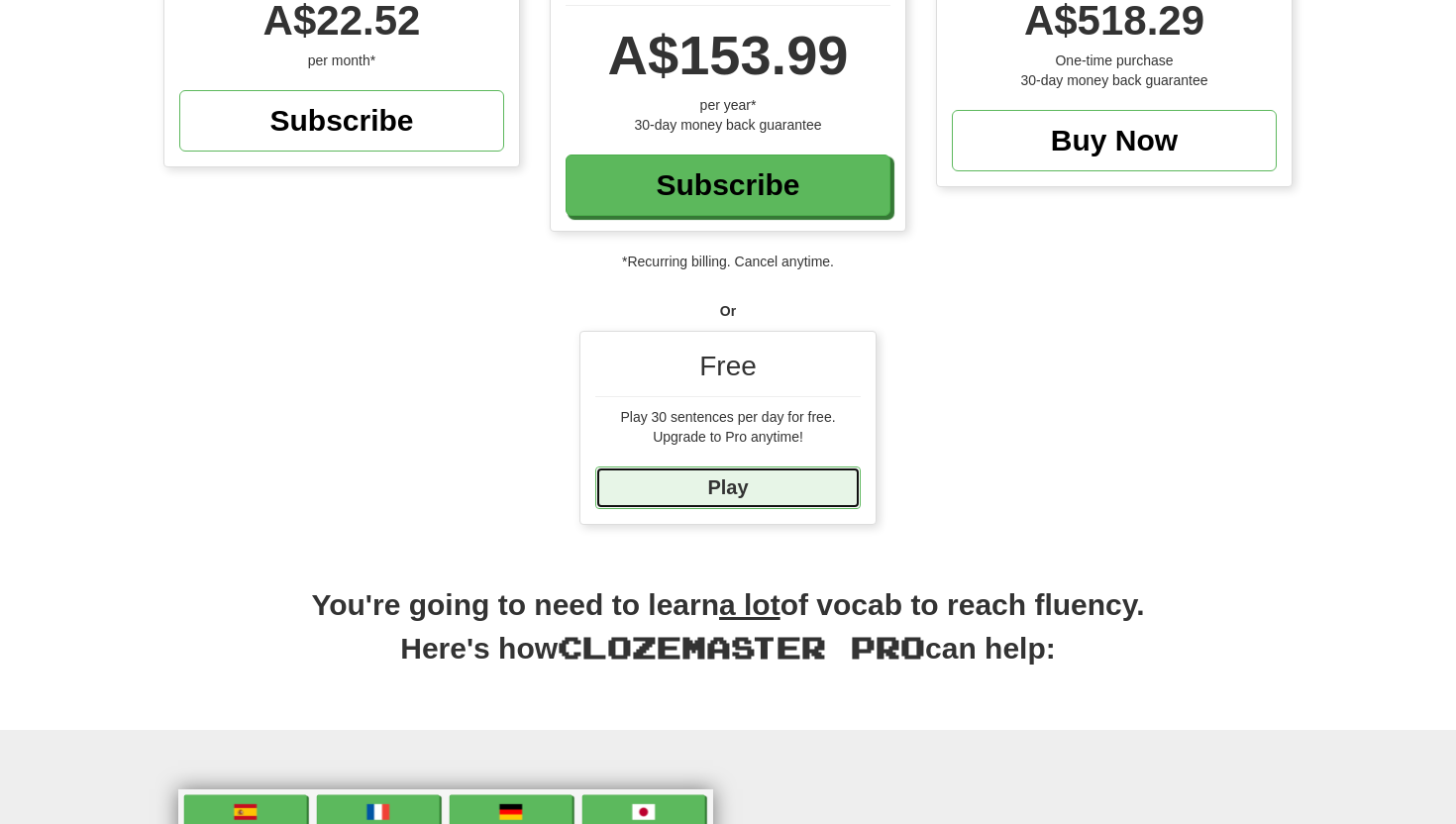 click on "Play" at bounding box center [728, 487] 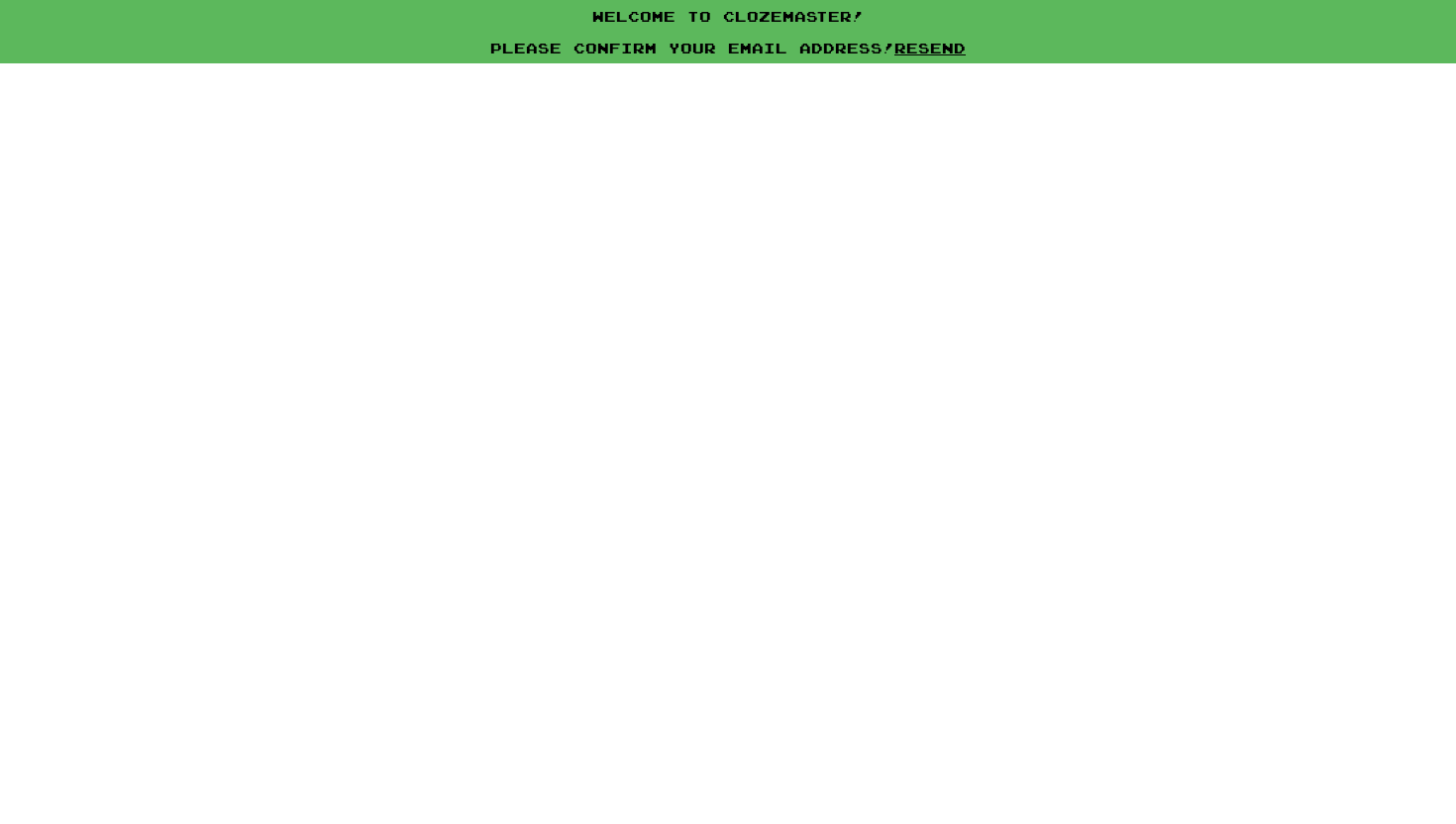 scroll, scrollTop: 0, scrollLeft: 0, axis: both 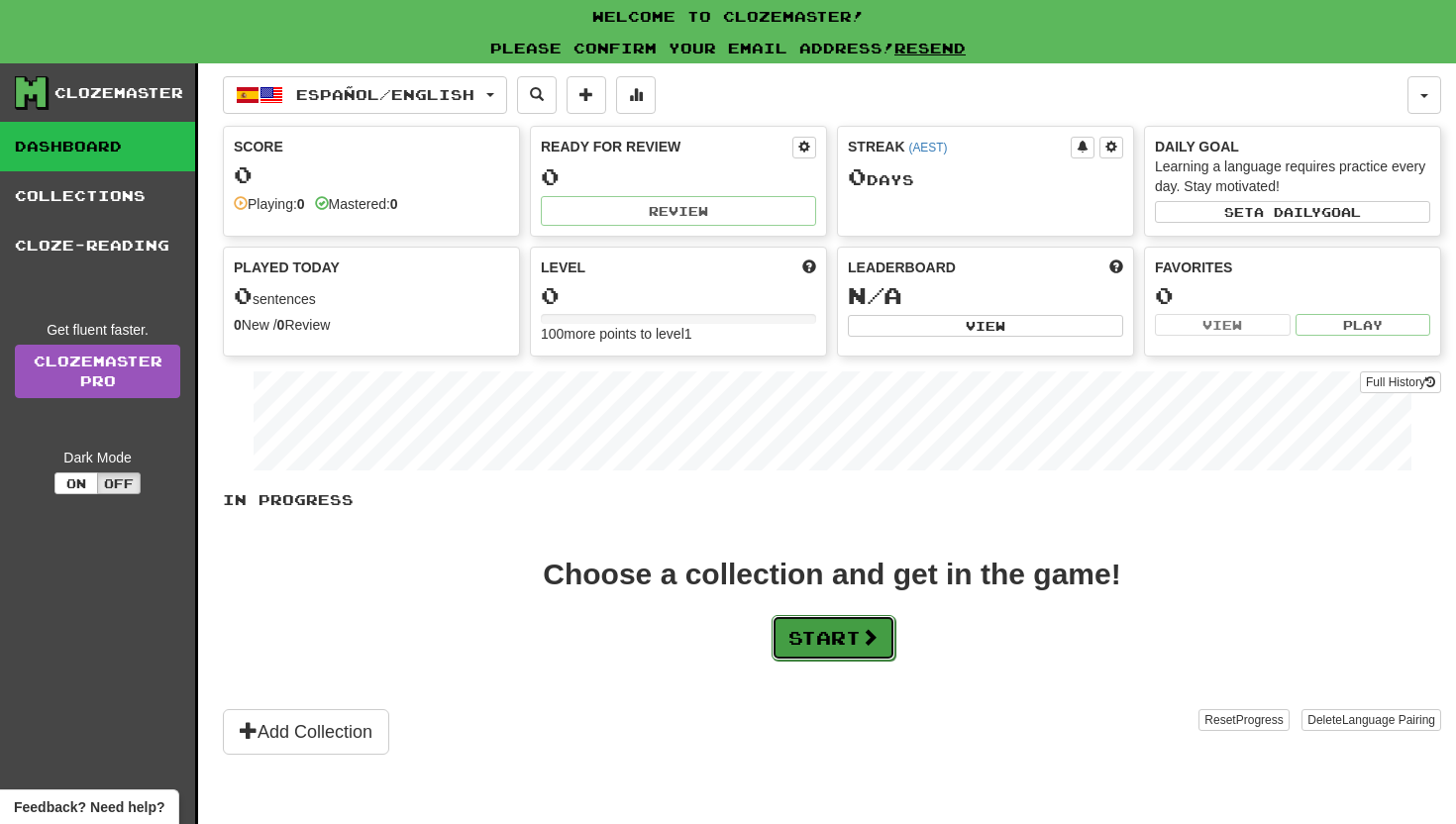 click on "Start" at bounding box center (833, 638) 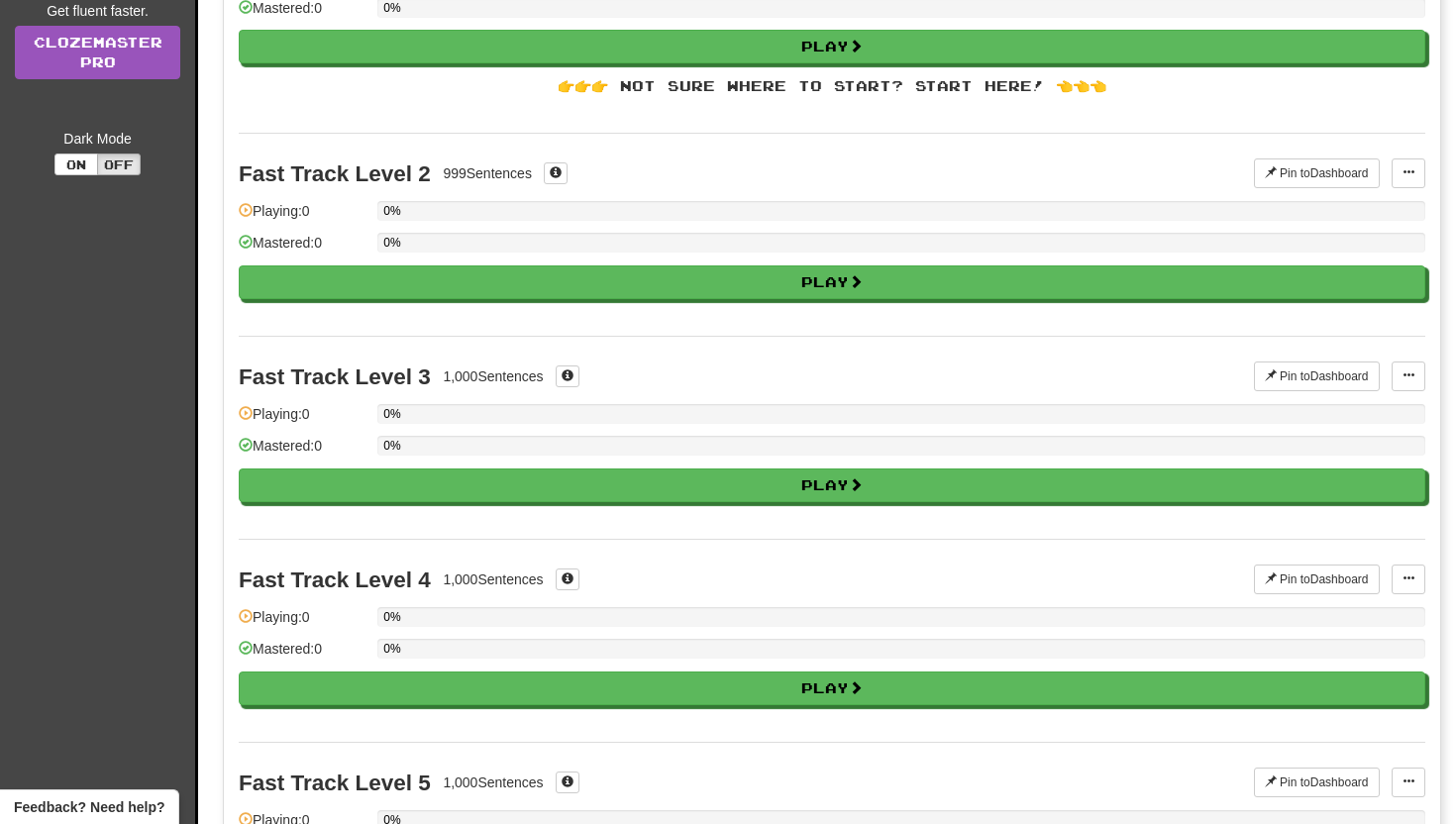 scroll, scrollTop: 0, scrollLeft: 0, axis: both 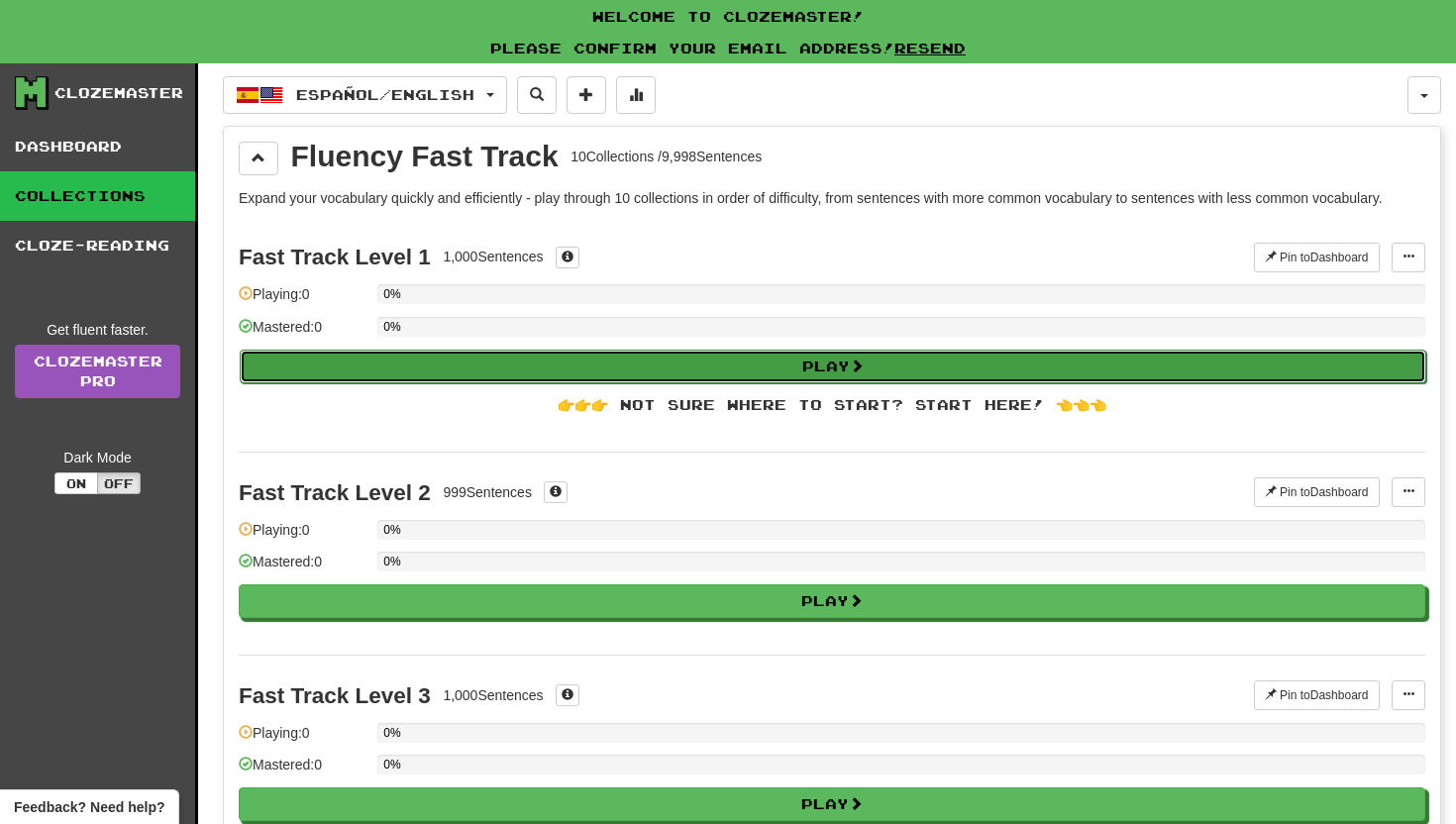 click on "Play" at bounding box center (833, 366) 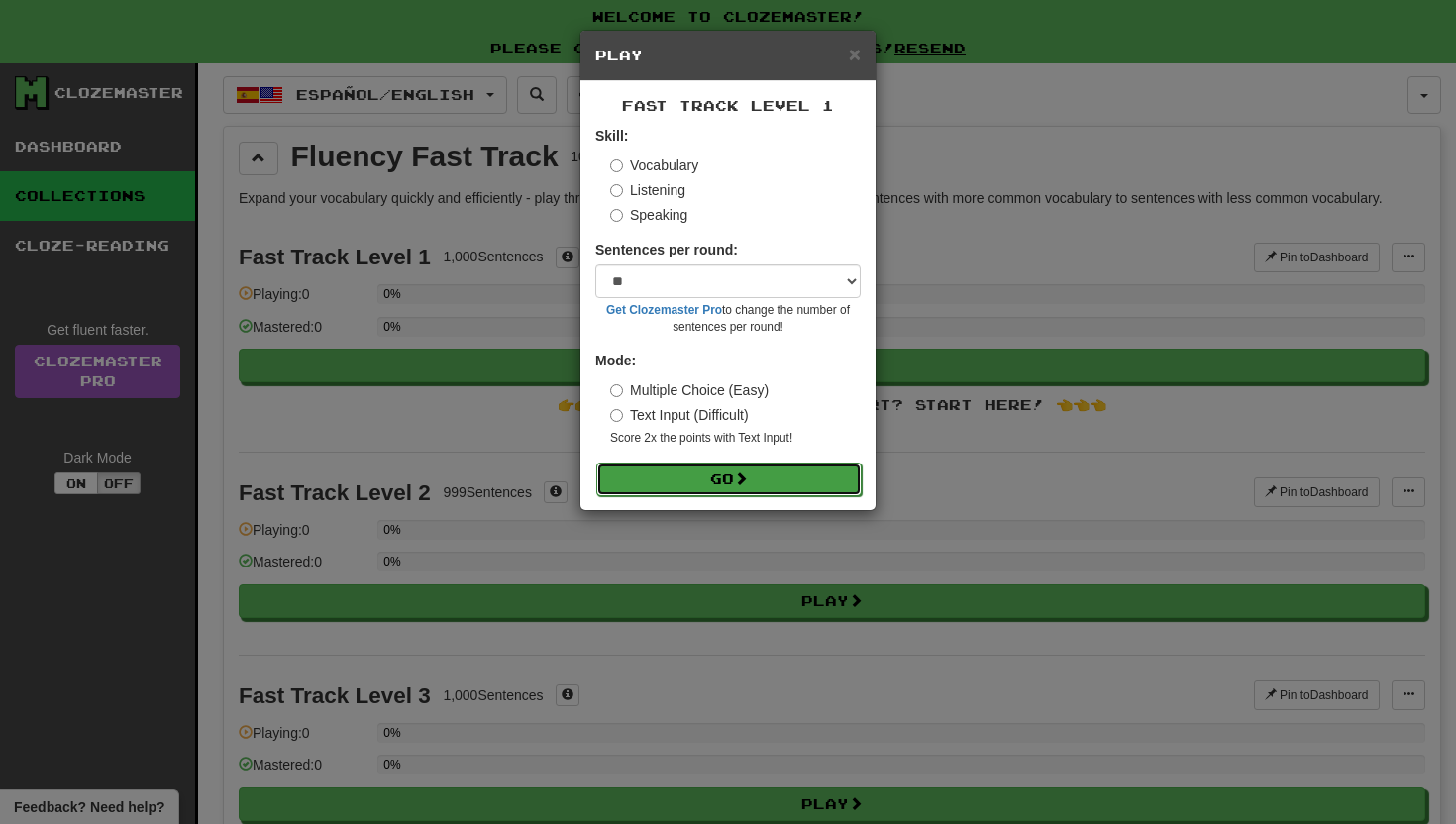 click on "Go" at bounding box center [729, 479] 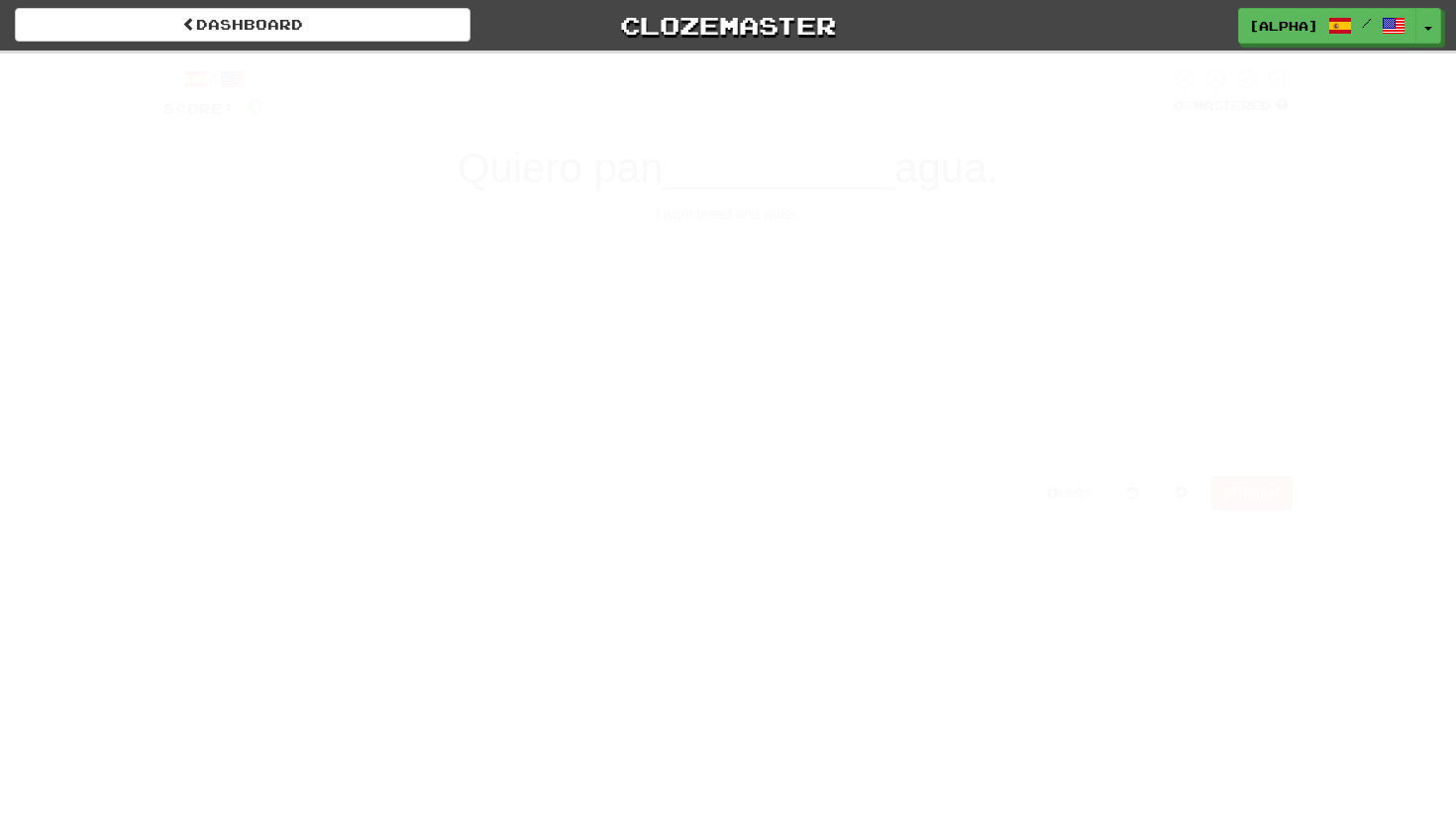 scroll, scrollTop: 0, scrollLeft: 0, axis: both 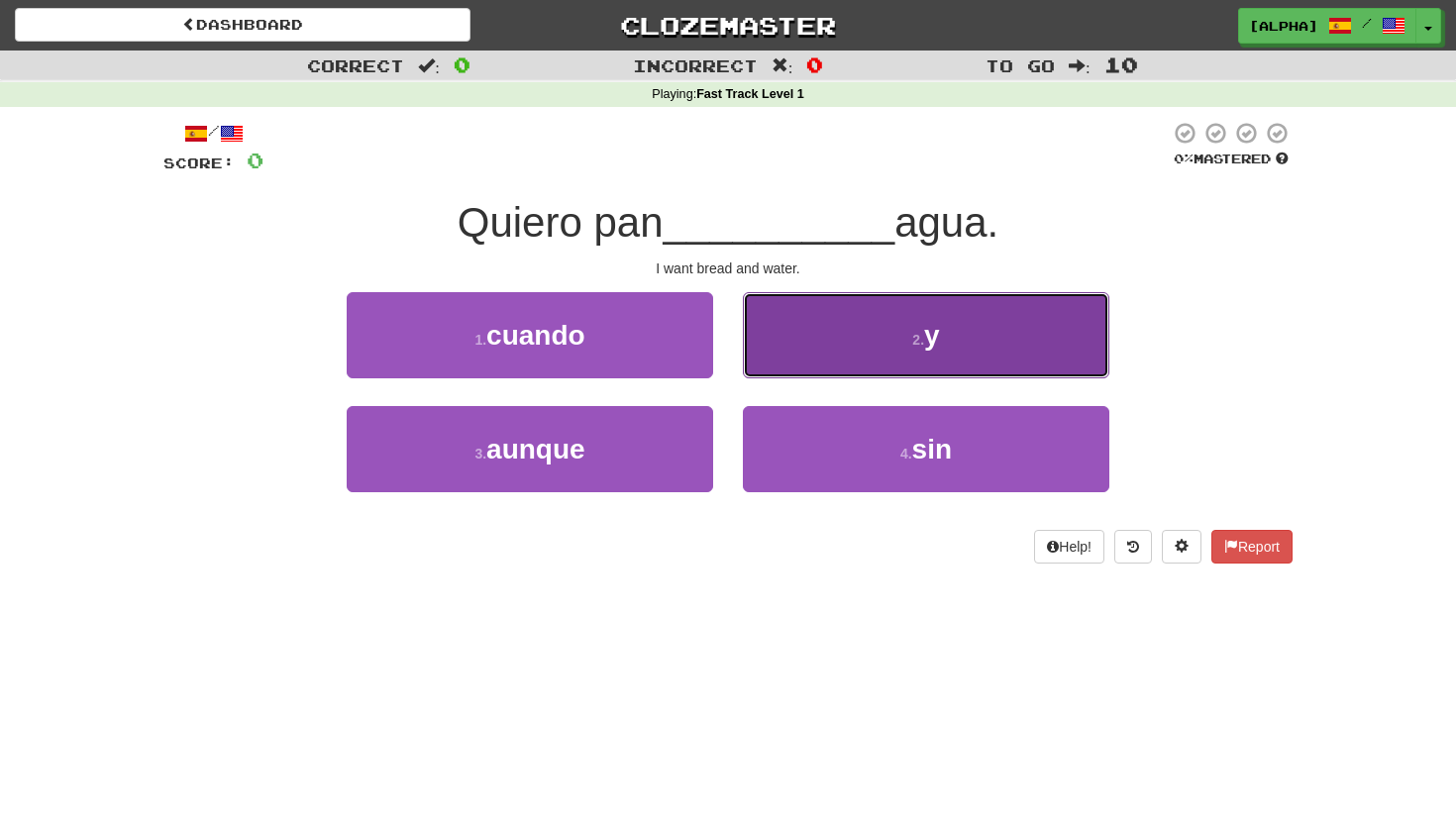 click on "2 .  y" at bounding box center (926, 335) 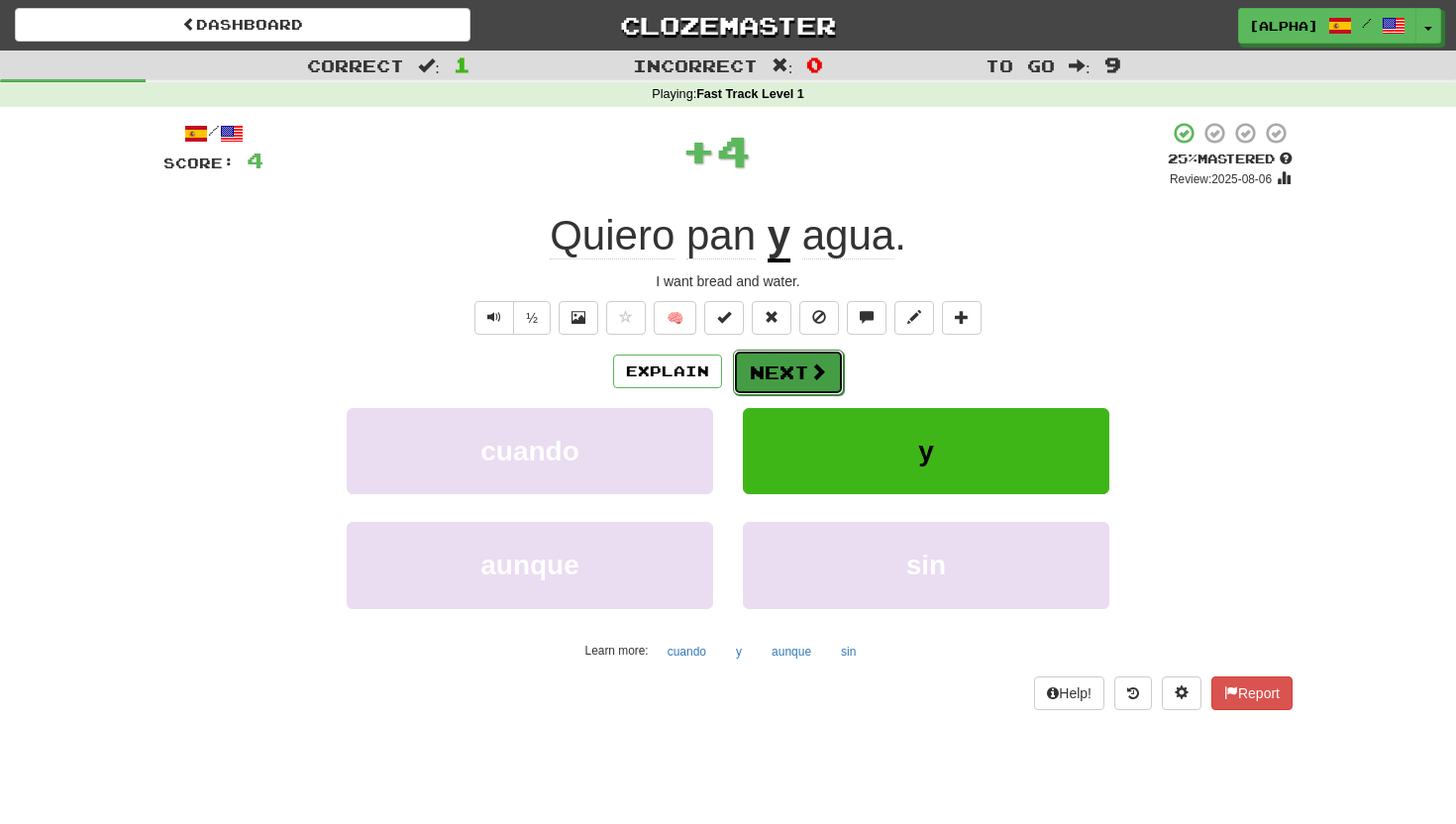 click at bounding box center [818, 371] 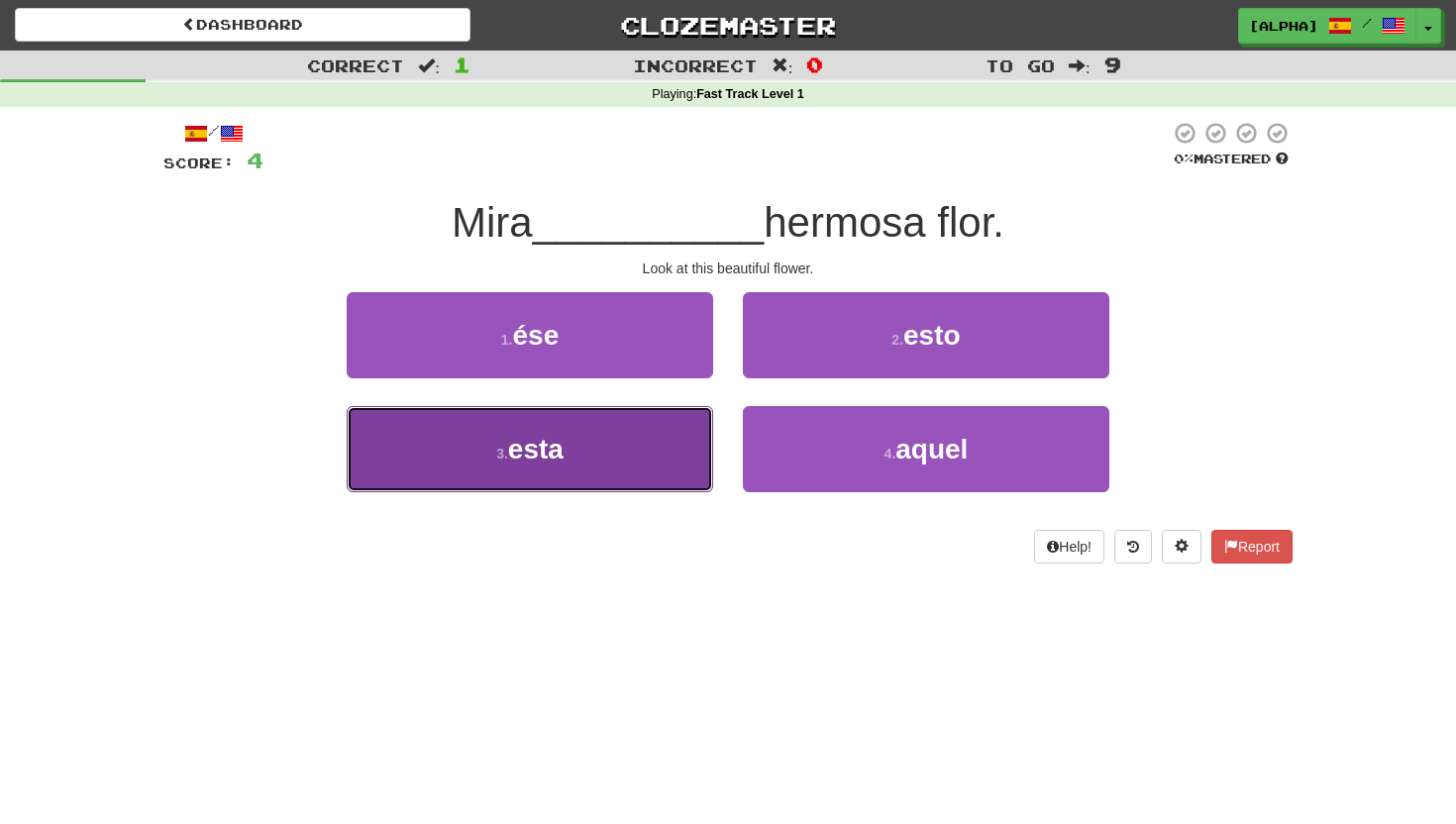 click on "3 .  esta" at bounding box center (530, 449) 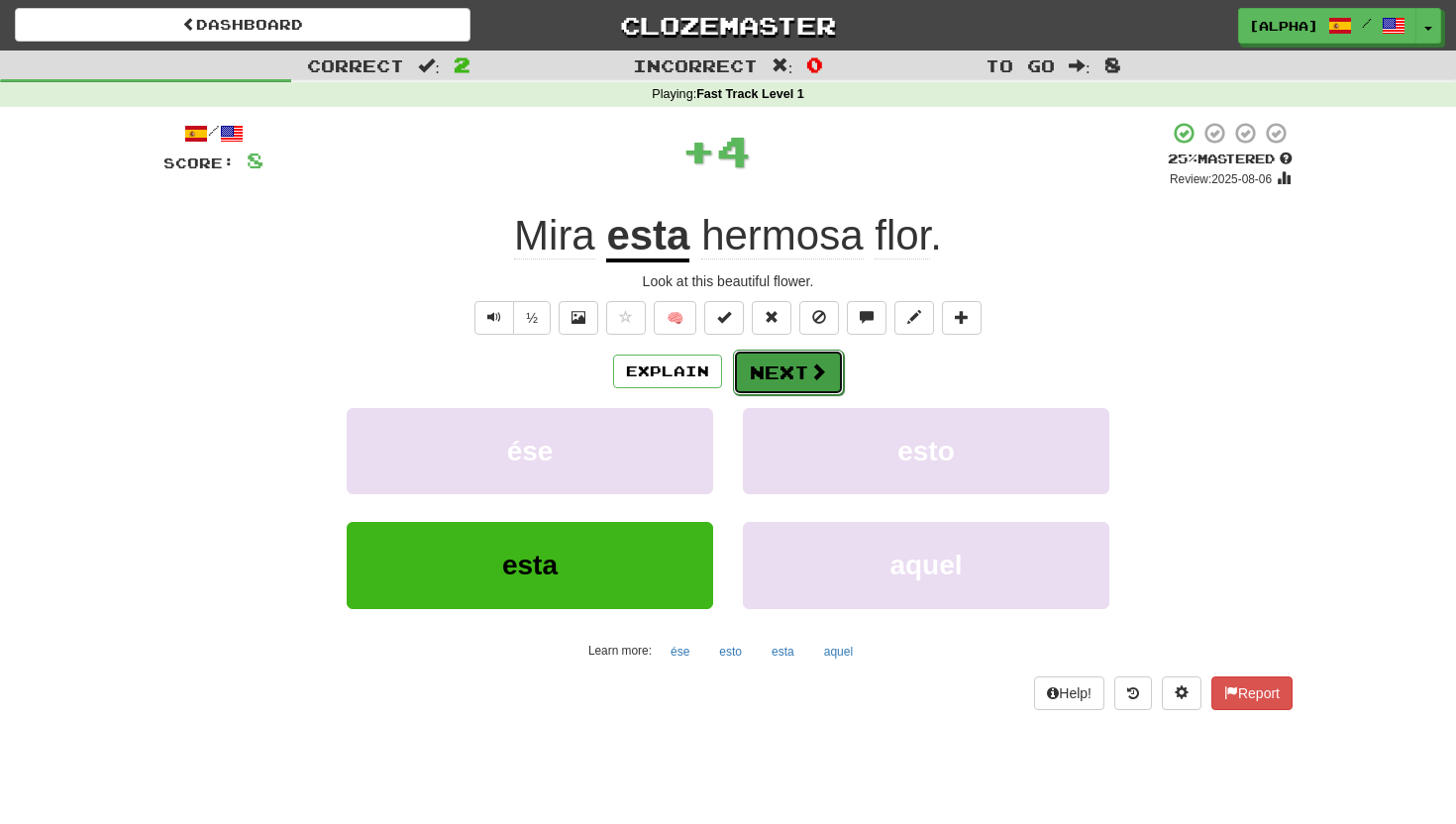 click at bounding box center [818, 371] 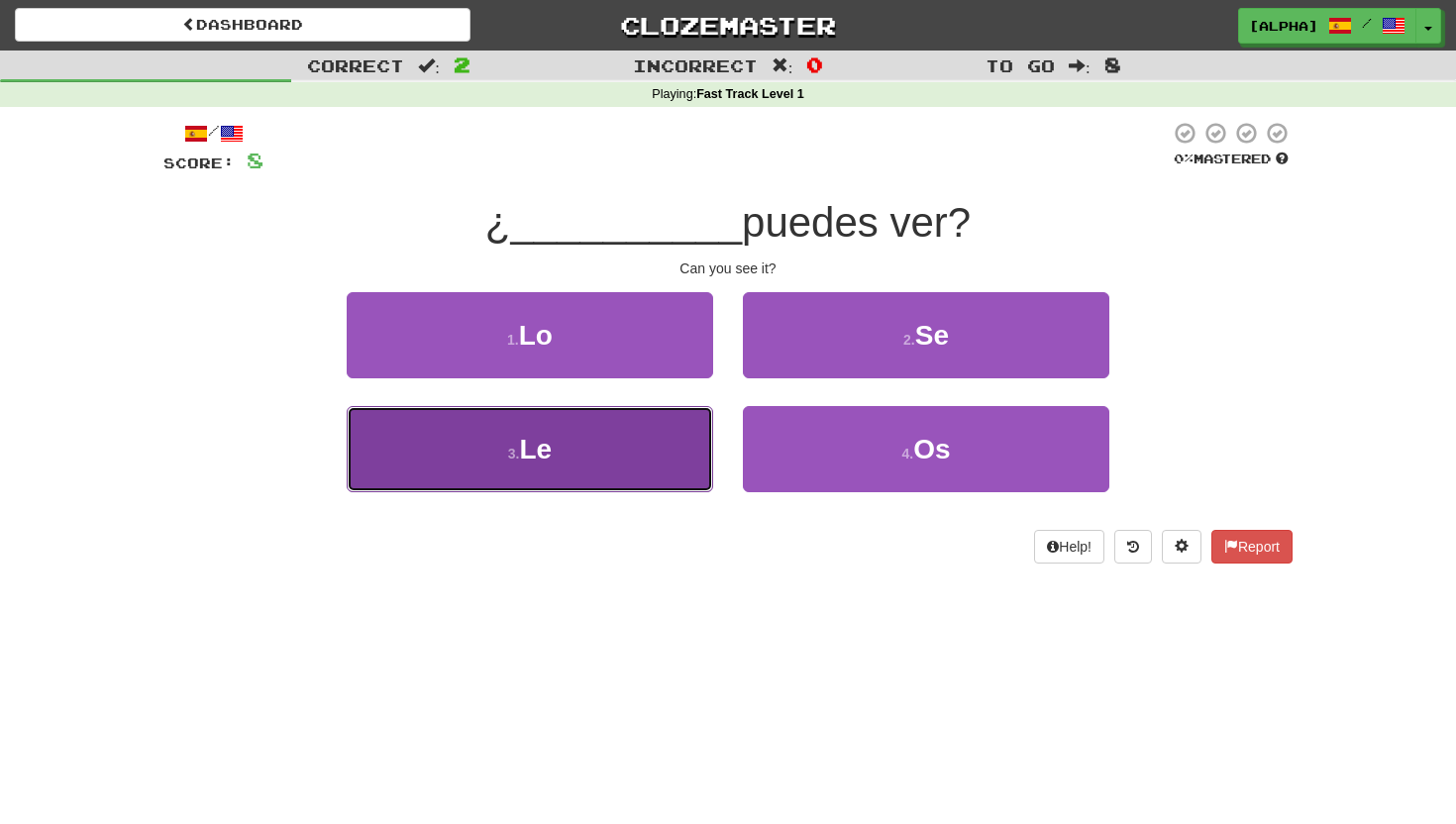 click on "3 .  Le" at bounding box center [530, 449] 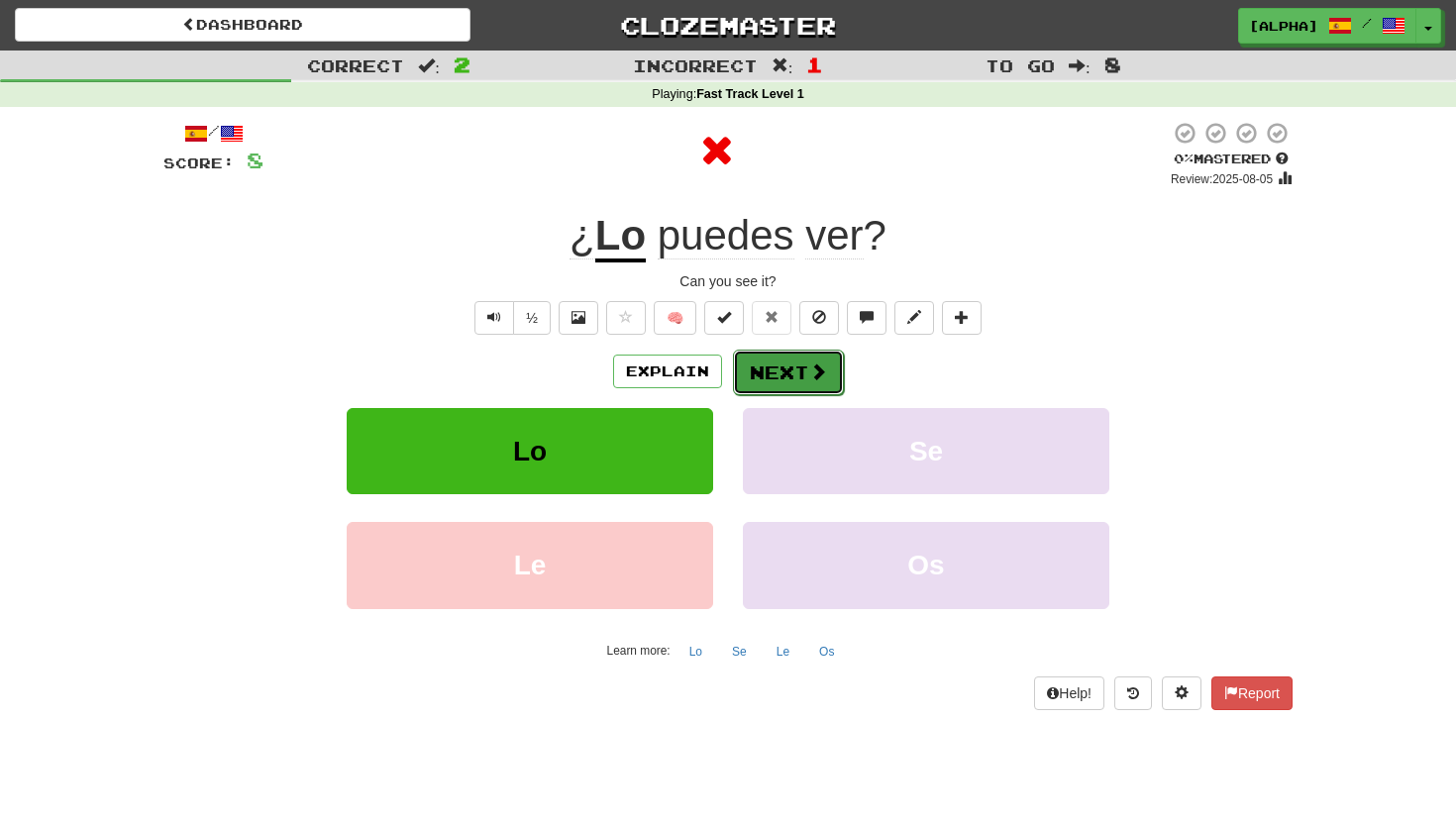 click on "Next" at bounding box center (788, 372) 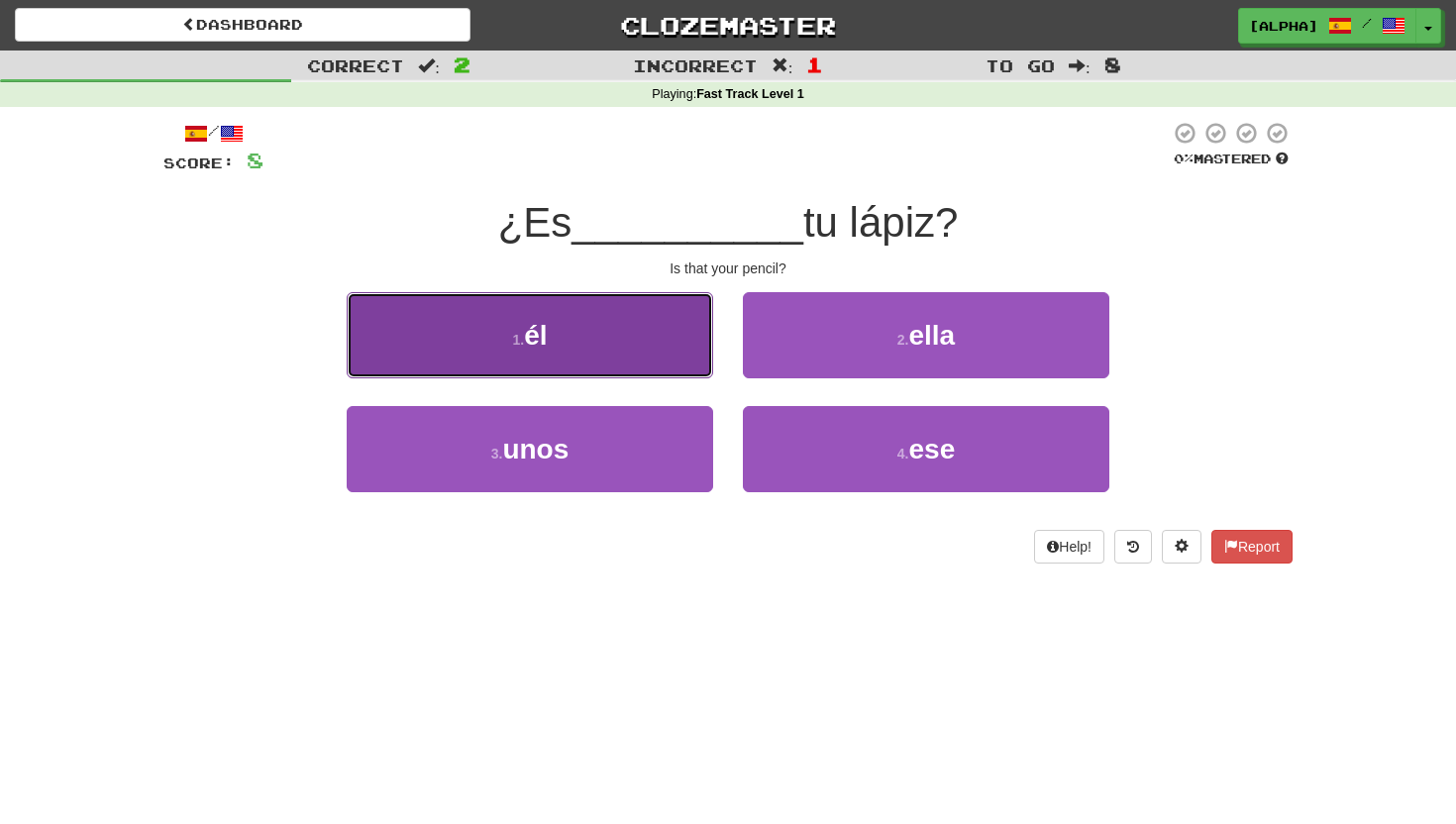 click on "1 .  él" at bounding box center (530, 335) 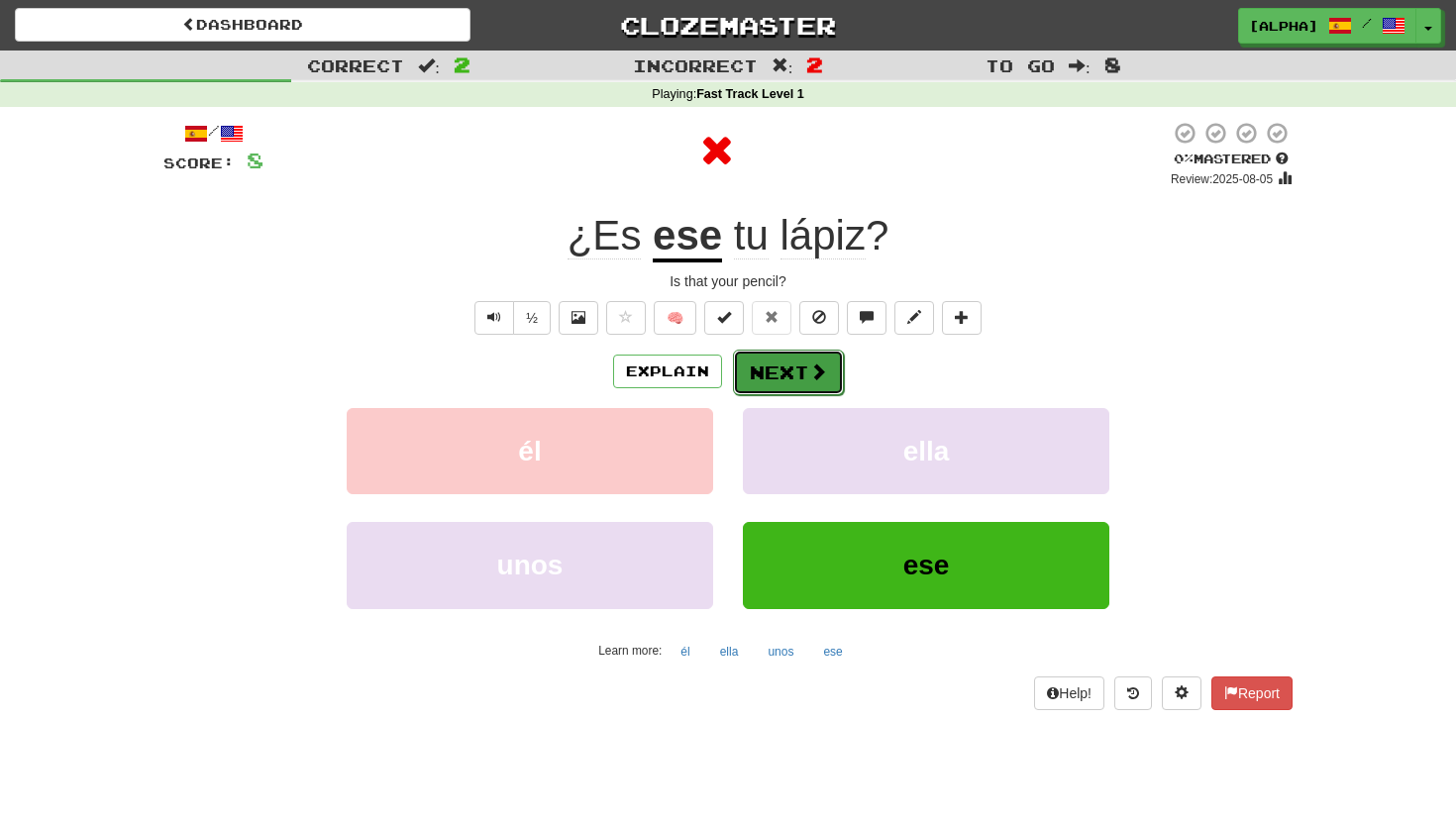 click on "Next" at bounding box center (788, 372) 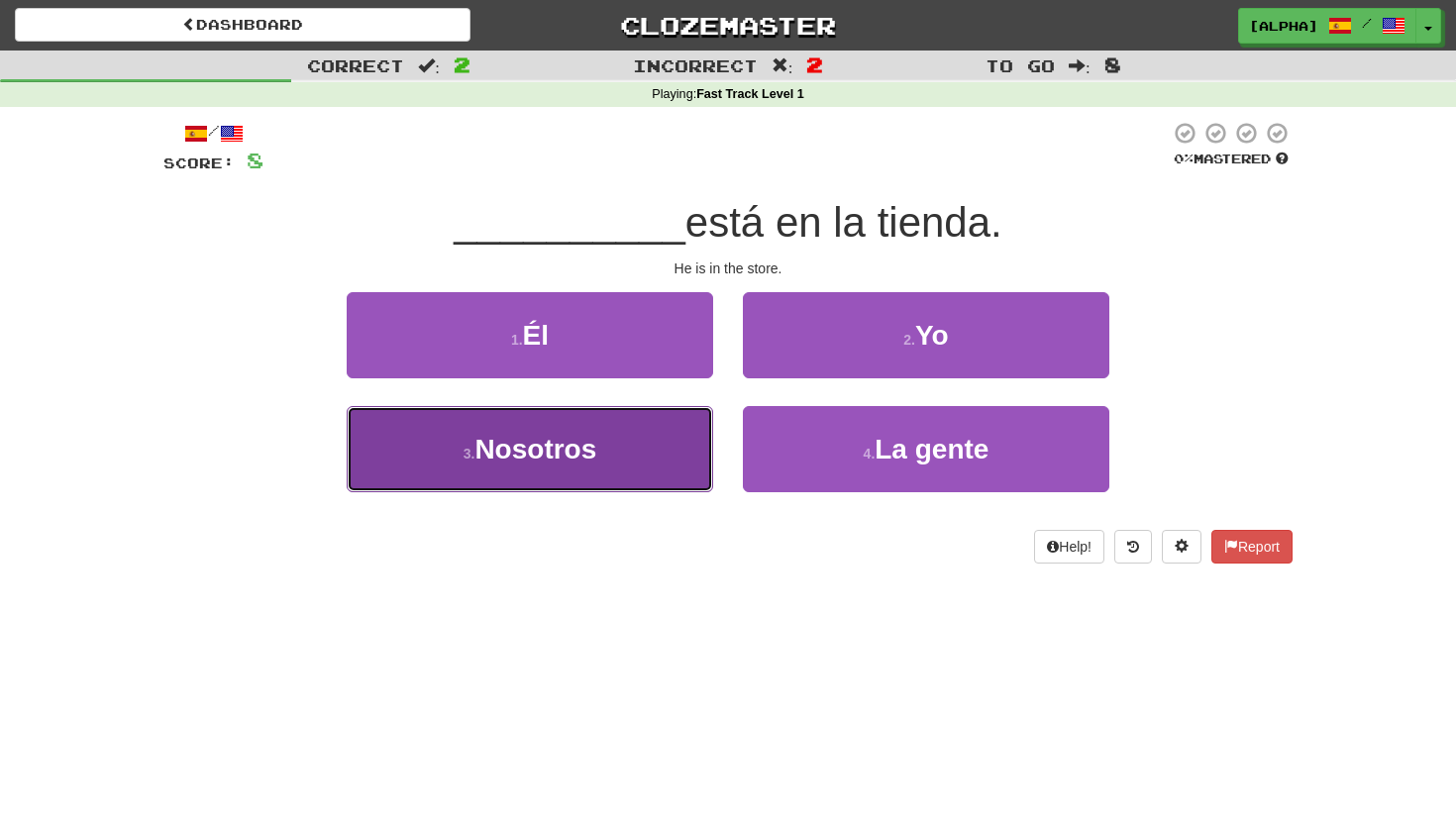 click on "3 .  Nosotros" at bounding box center (530, 449) 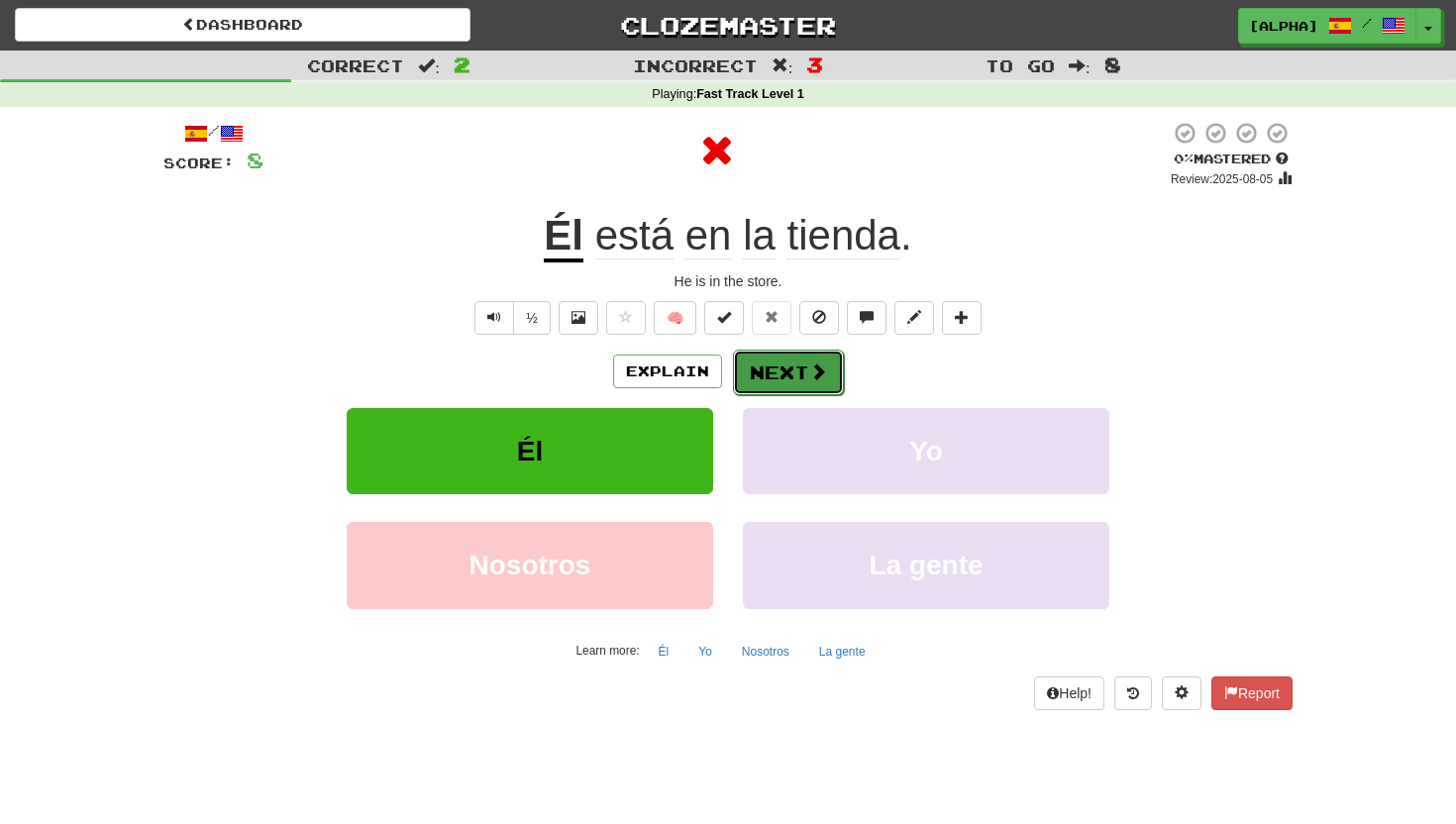 click on "Next" at bounding box center [788, 372] 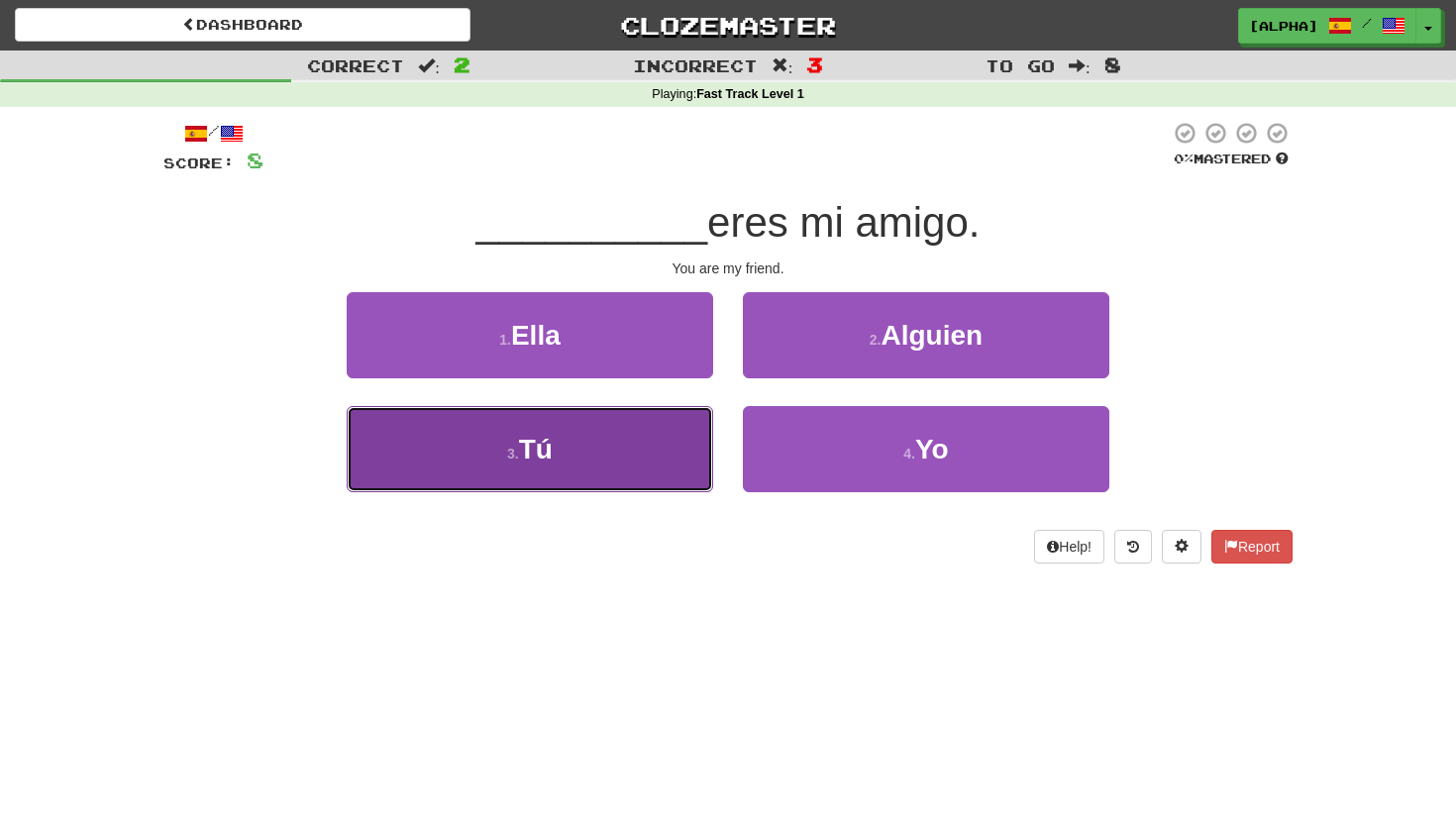 click on "3 .  Tú" at bounding box center (530, 449) 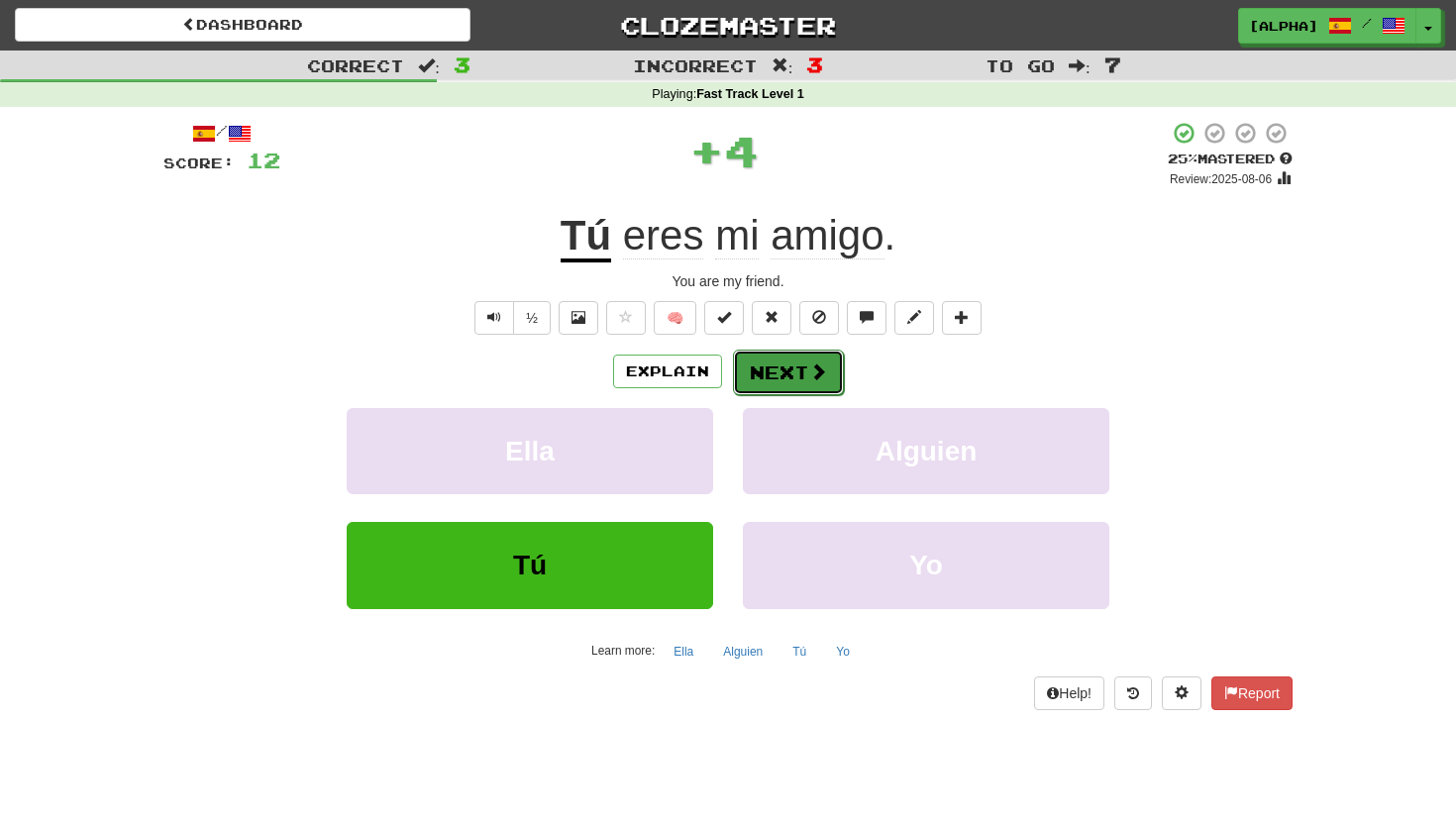 click on "Next" at bounding box center (788, 372) 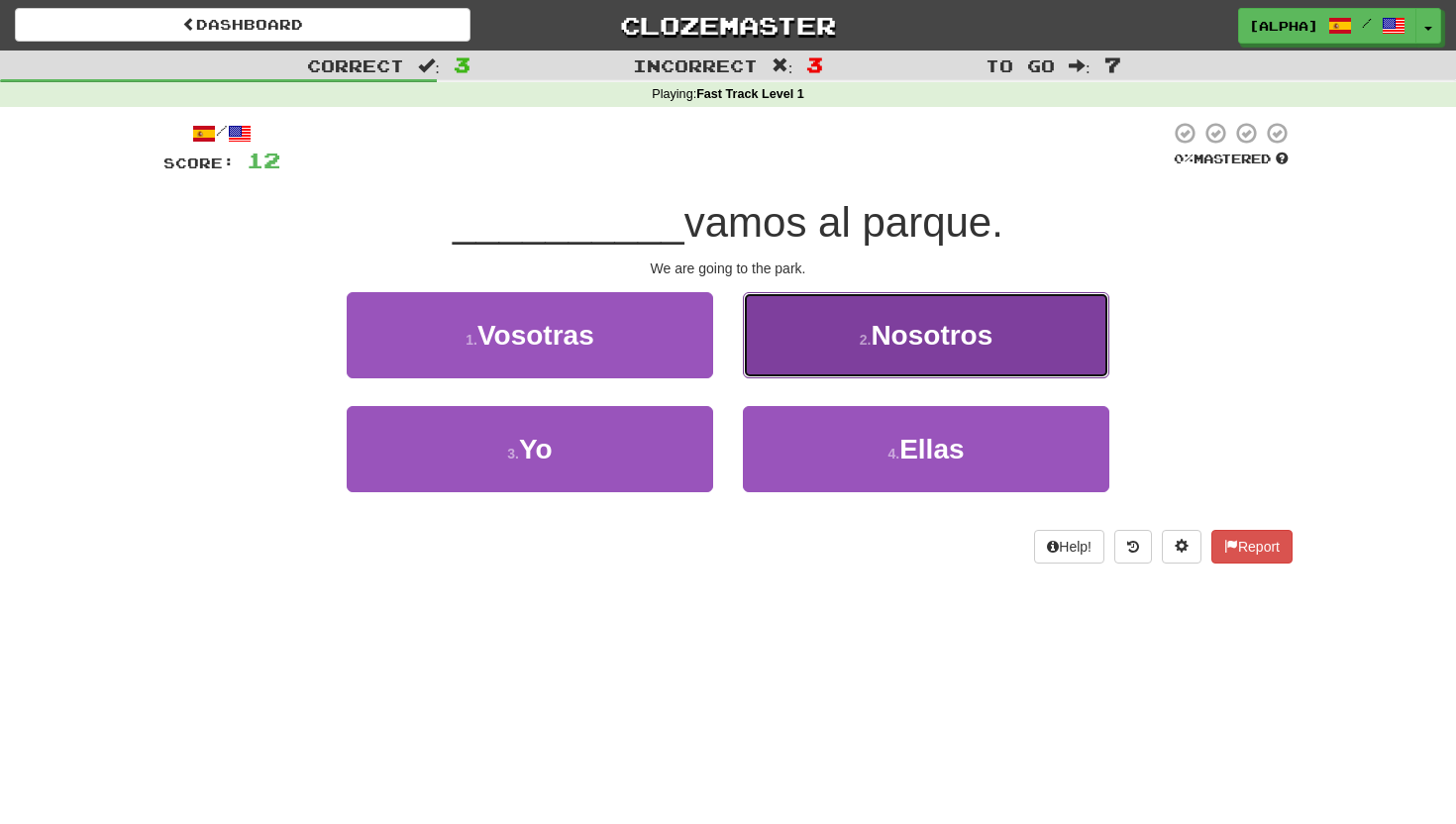 click on "2 .  Nosotros" at bounding box center [926, 335] 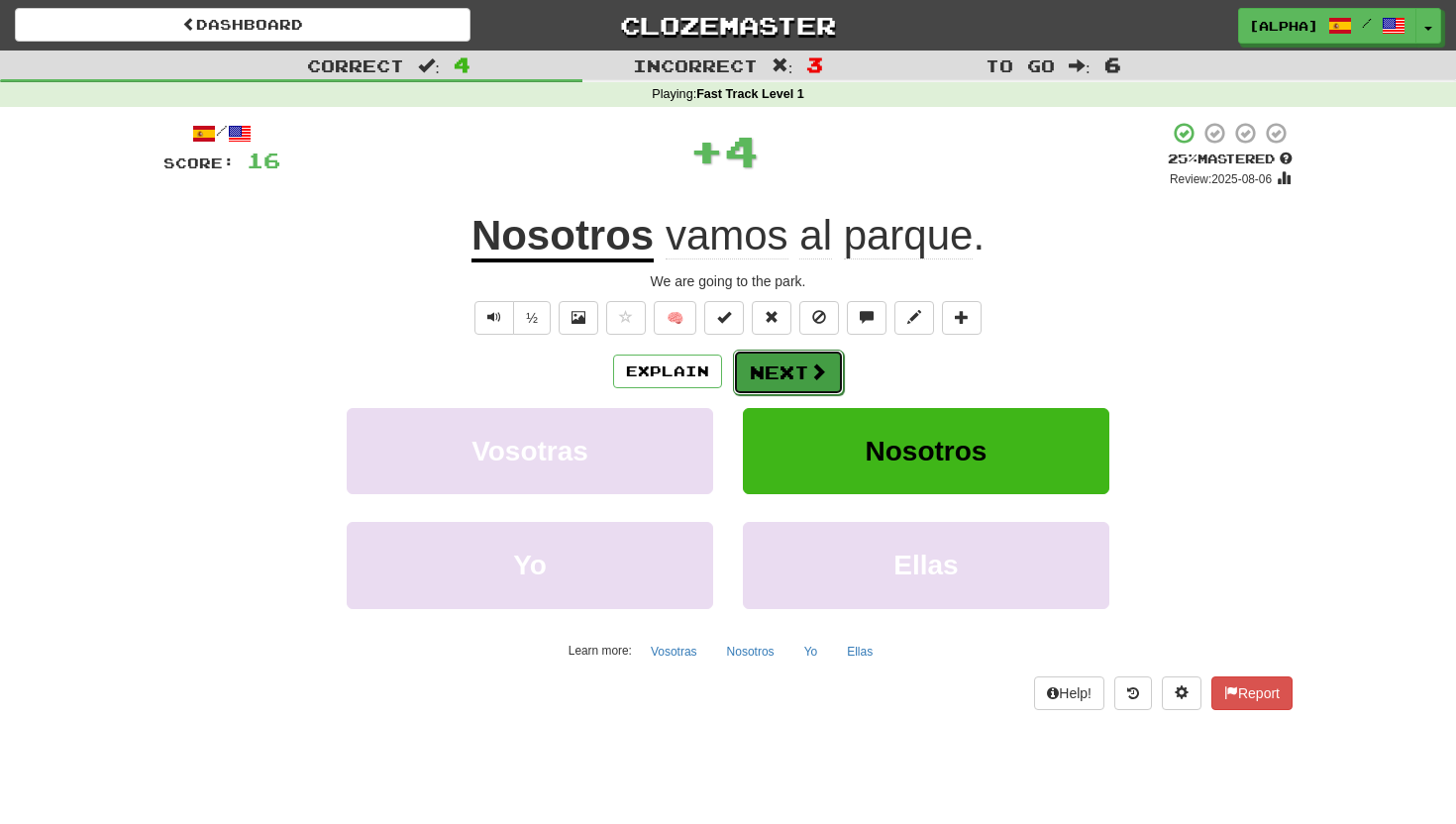 click on "Next" at bounding box center [788, 372] 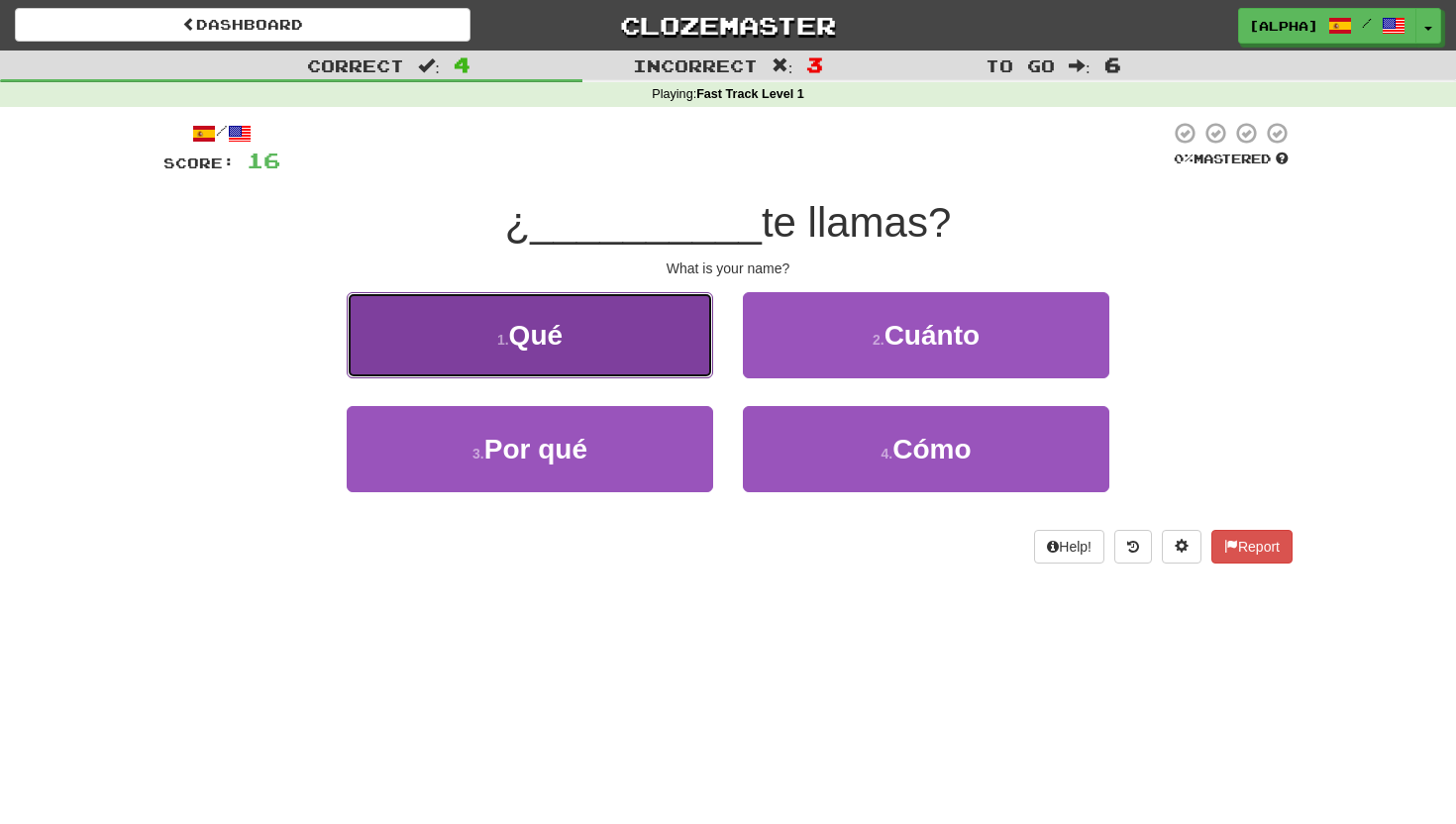 click on "1 .  Qué" at bounding box center [530, 335] 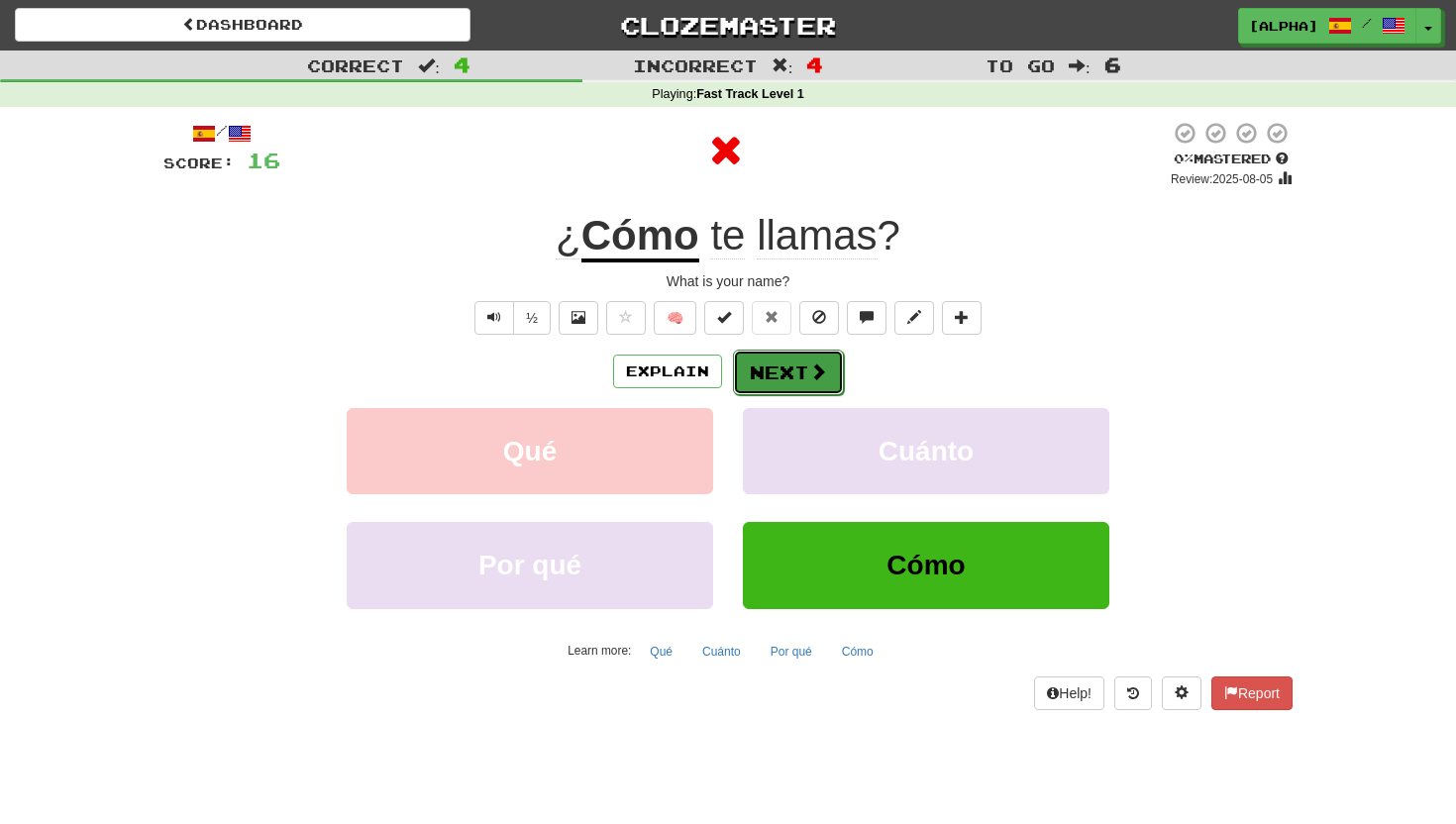 click on "Next" at bounding box center [788, 372] 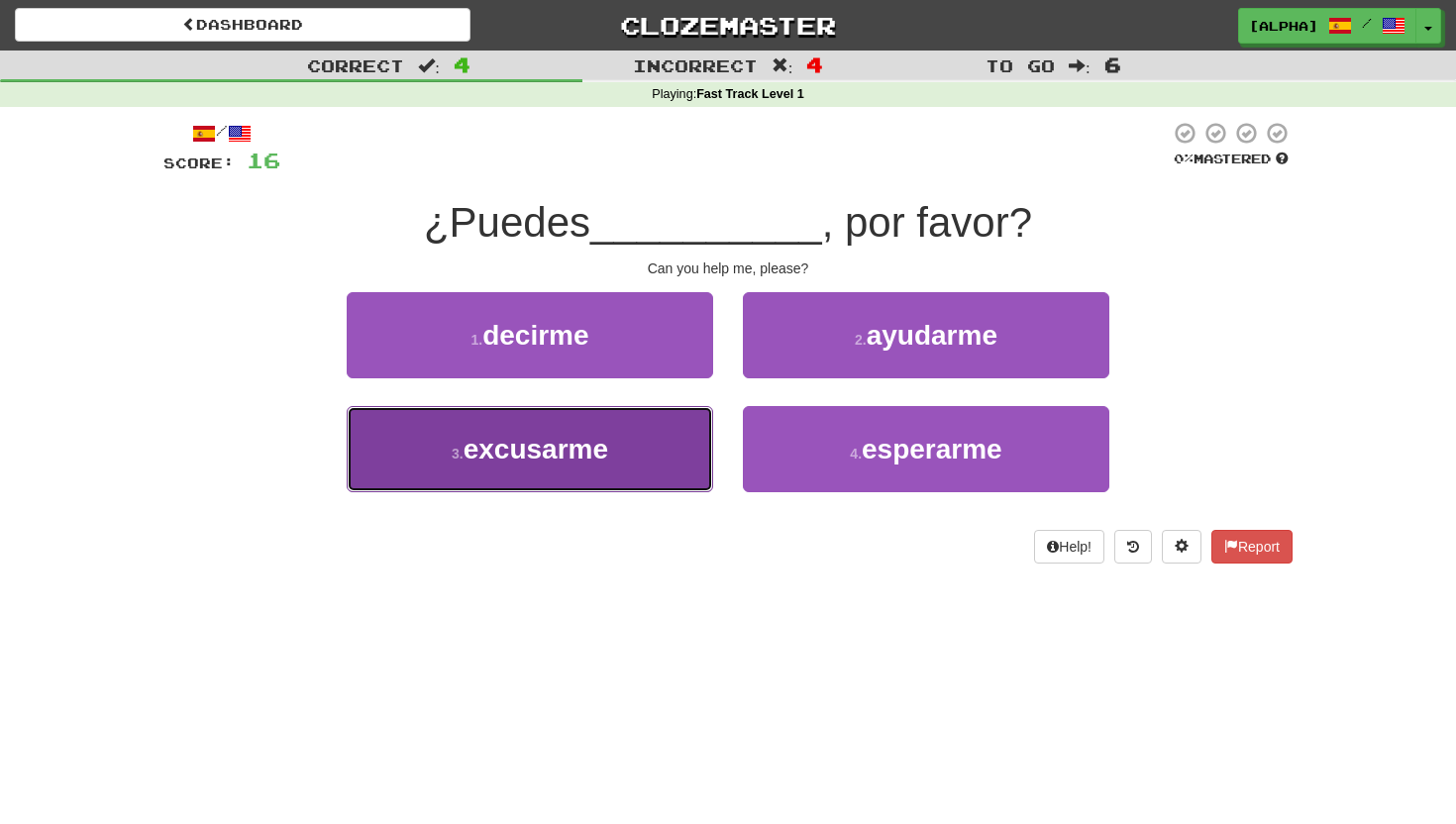 click on "3 .  excusarme" at bounding box center (530, 449) 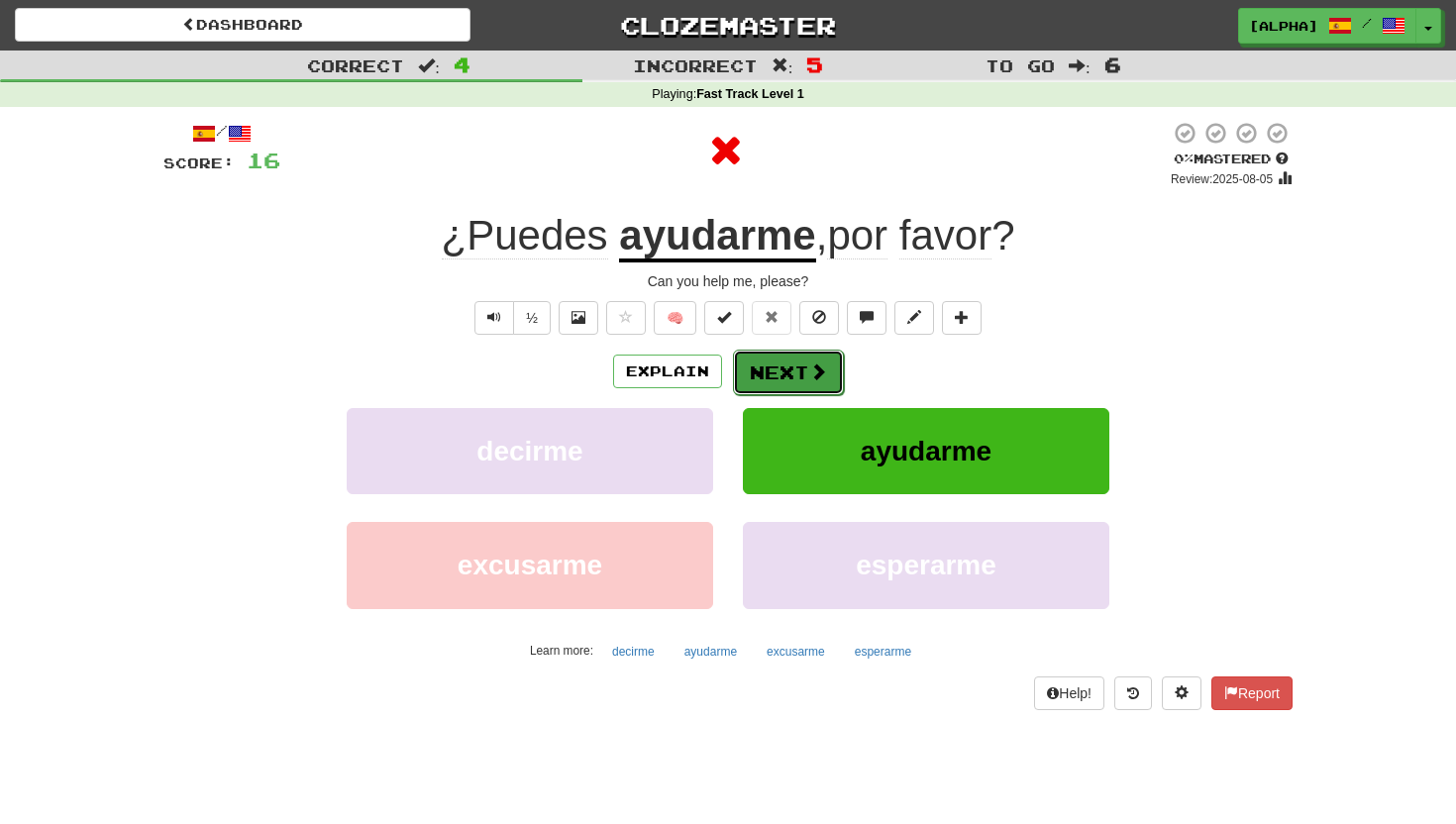 click on "Next" at bounding box center (788, 372) 